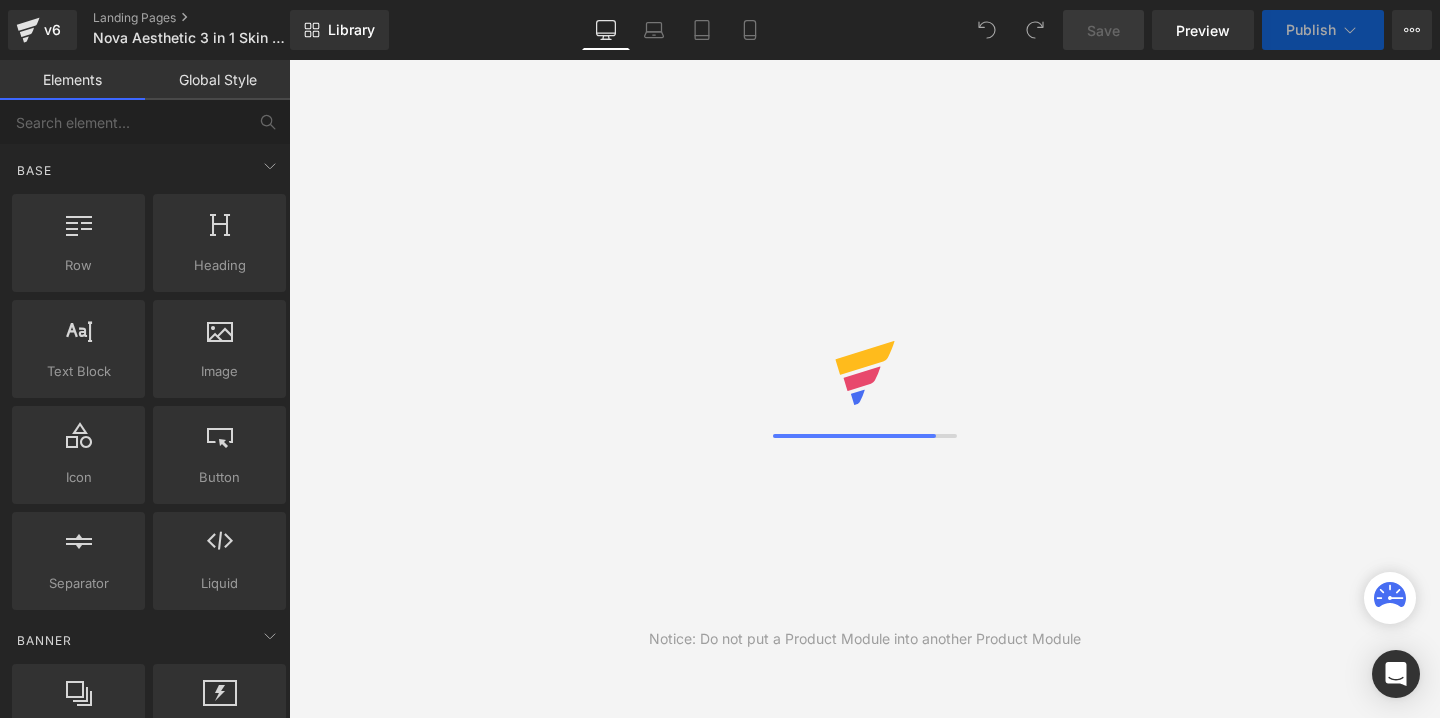 scroll, scrollTop: 0, scrollLeft: 0, axis: both 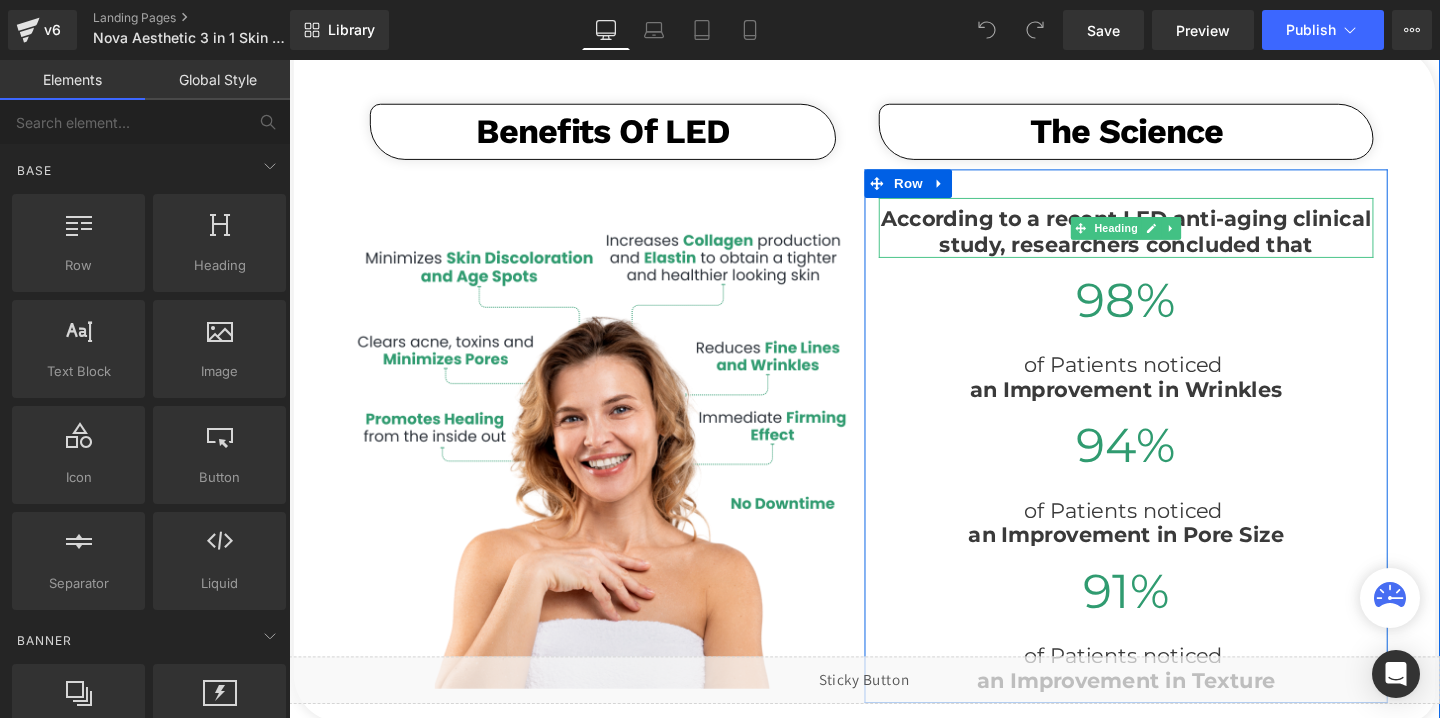 click on "According to a recent LED anti-aging clinical study, researchers concluded that" at bounding box center (1169, 241) 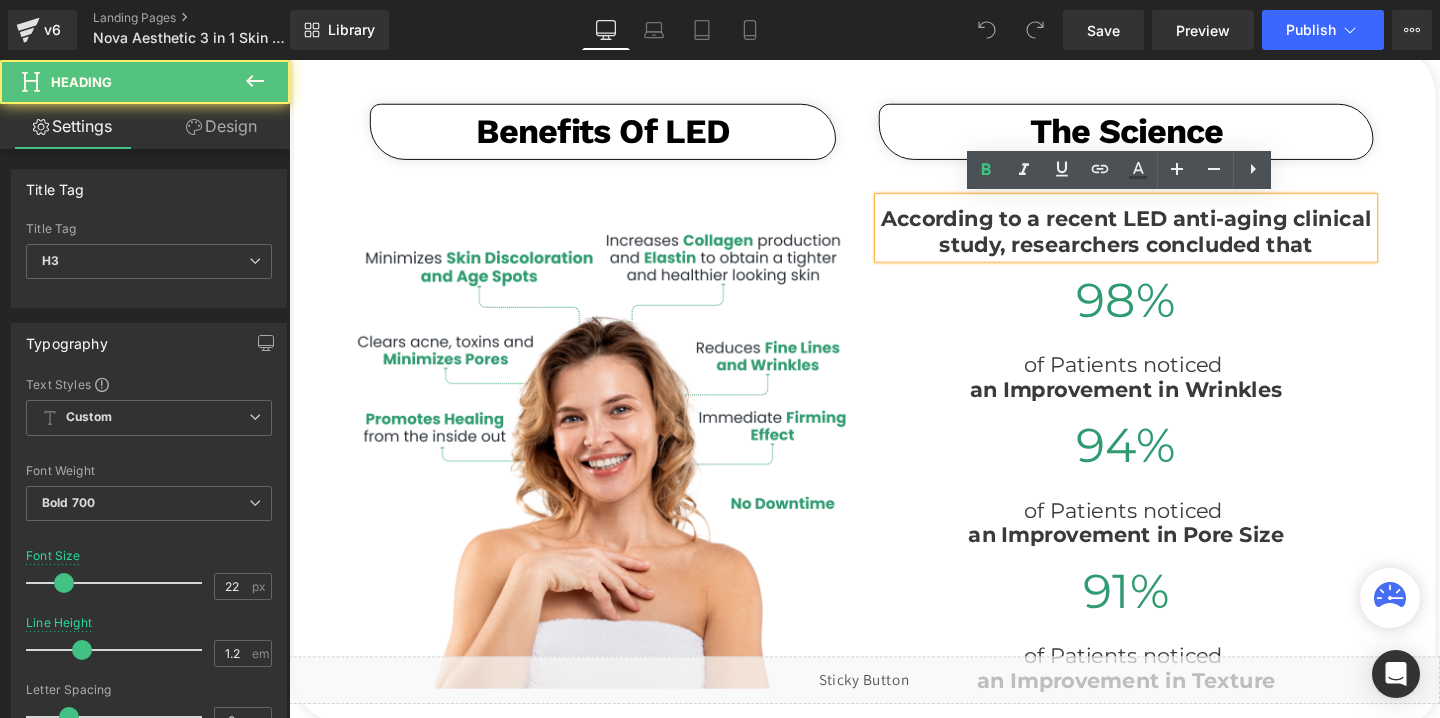 click on "According to a recent LED anti-aging clinical study, researchers concluded that" at bounding box center [1169, 241] 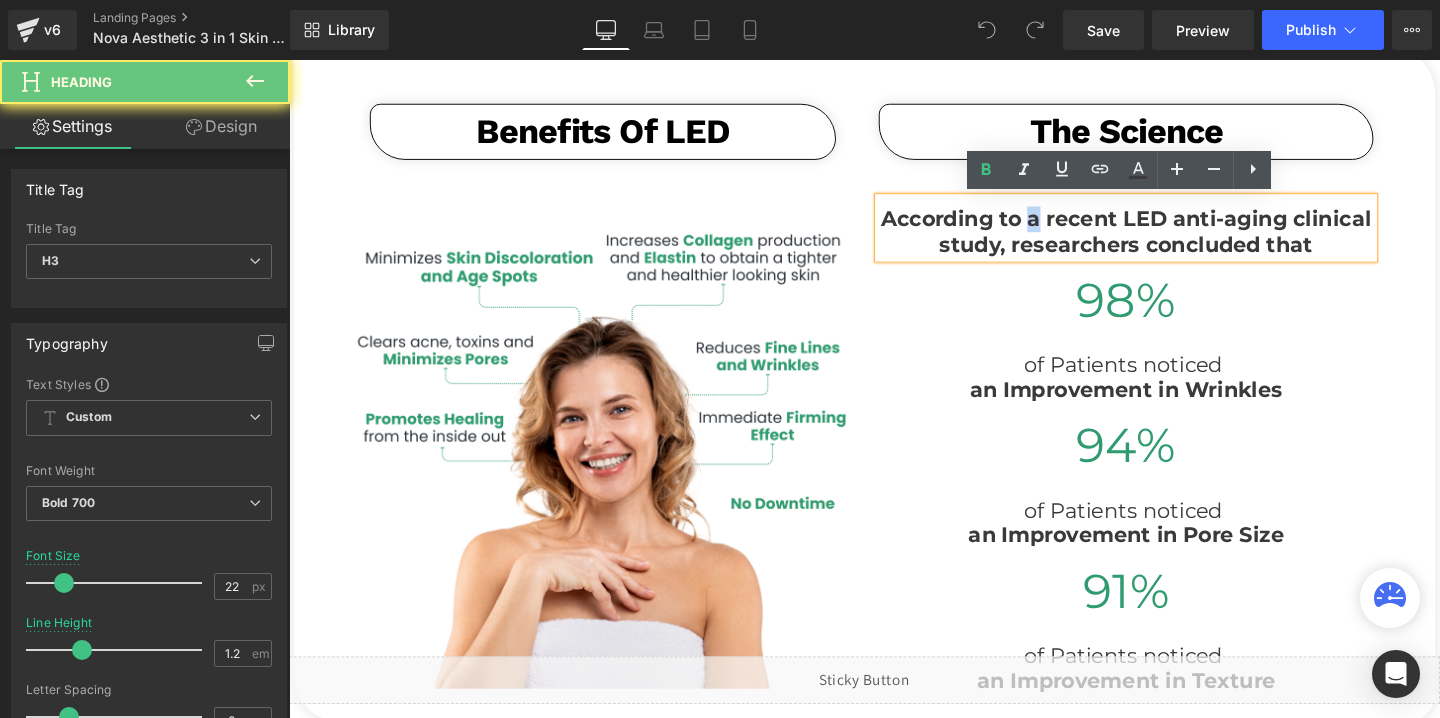 click on "According to a recent LED anti-aging clinical study, researchers concluded that" at bounding box center [1169, 241] 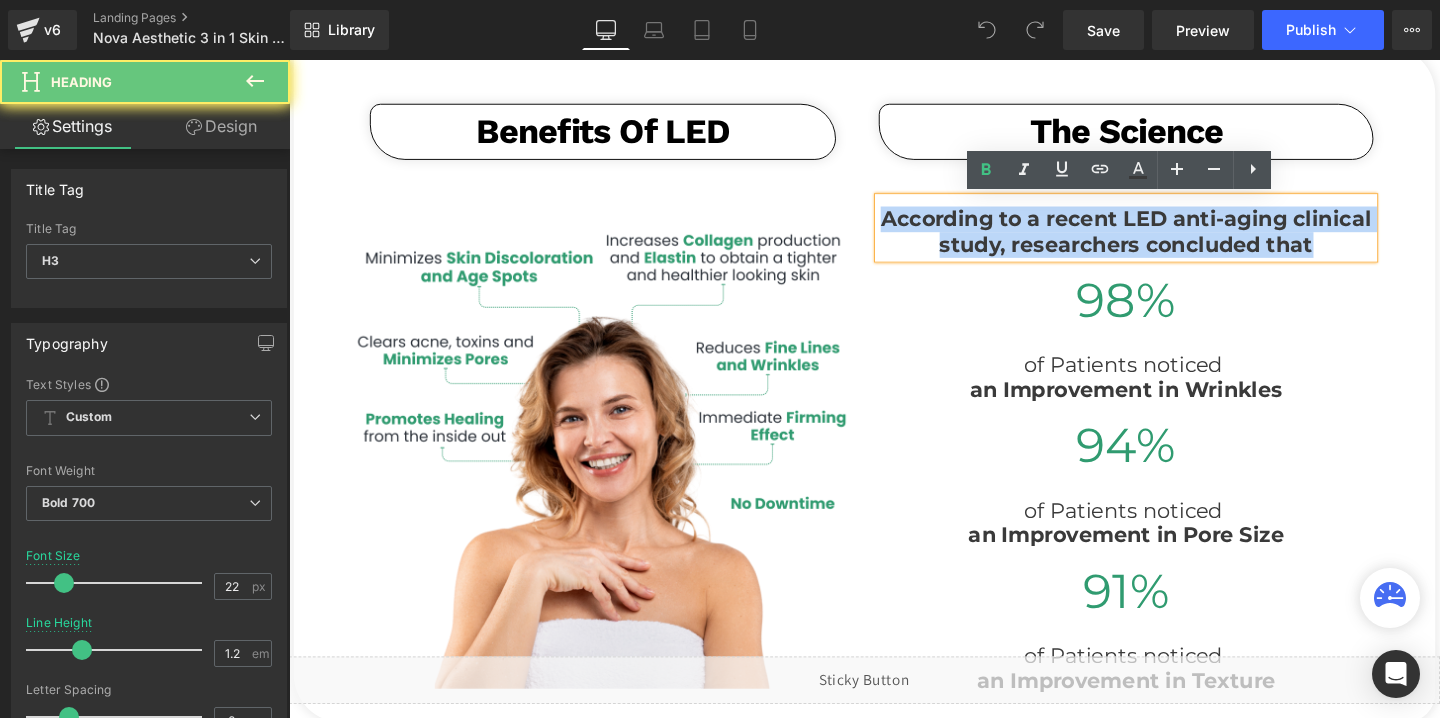 click on "According to a recent LED anti-aging clinical study, researchers concluded that" at bounding box center (1169, 241) 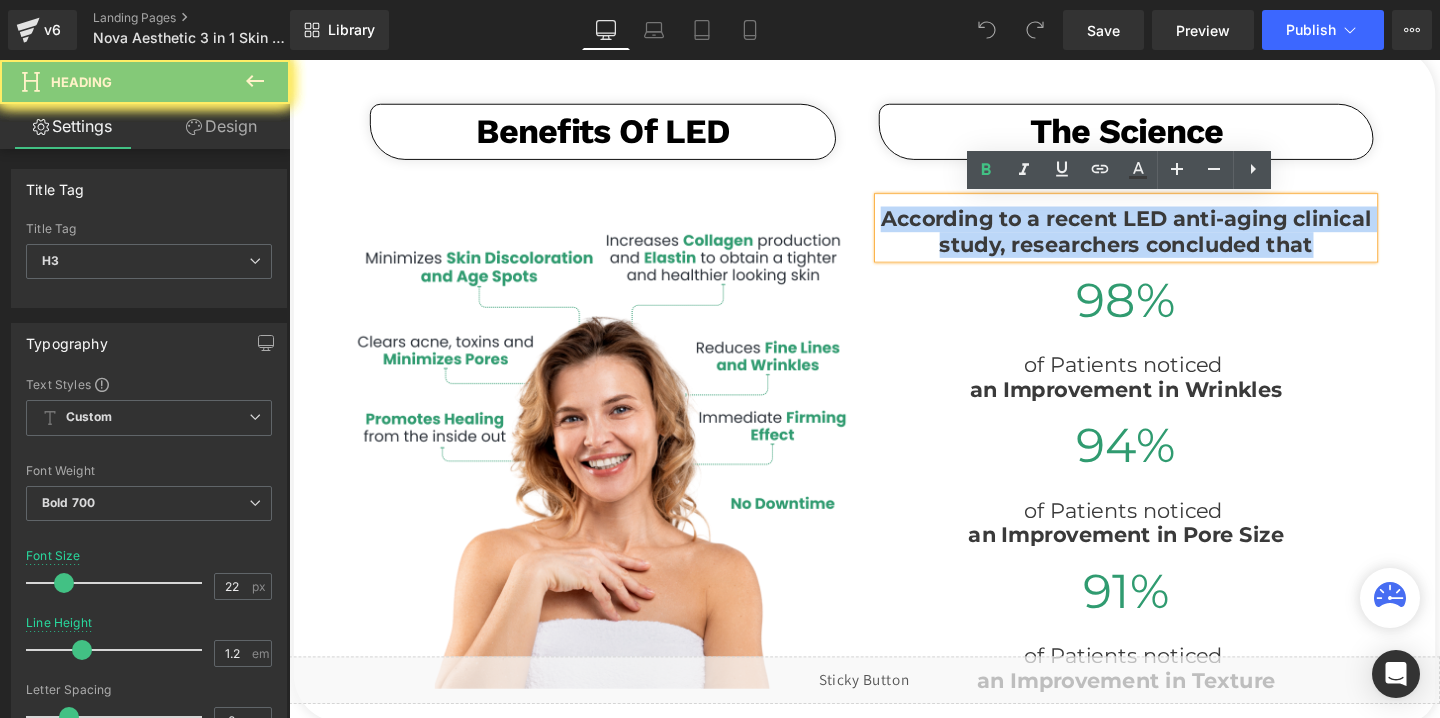 copy on "According to a recent LED anti-aging clinical study, researchers concluded that" 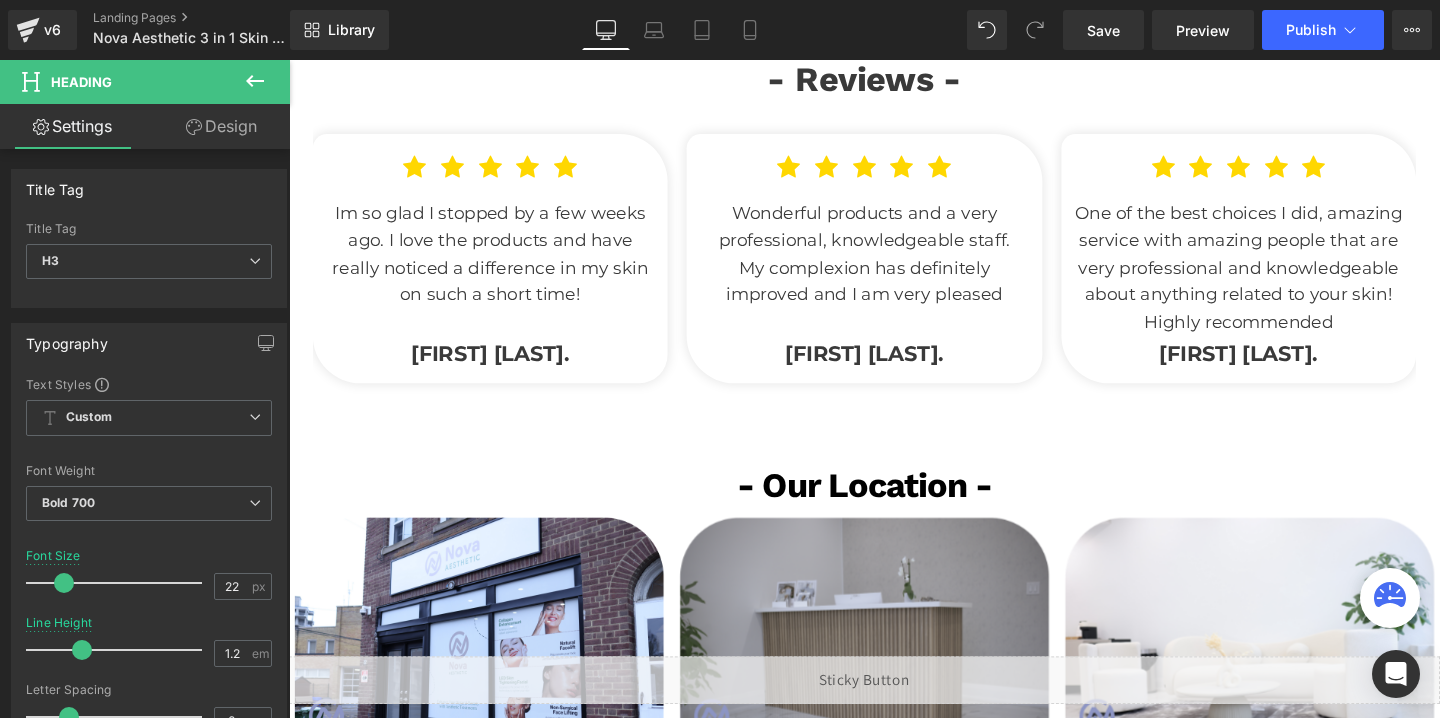 scroll, scrollTop: 3613, scrollLeft: 0, axis: vertical 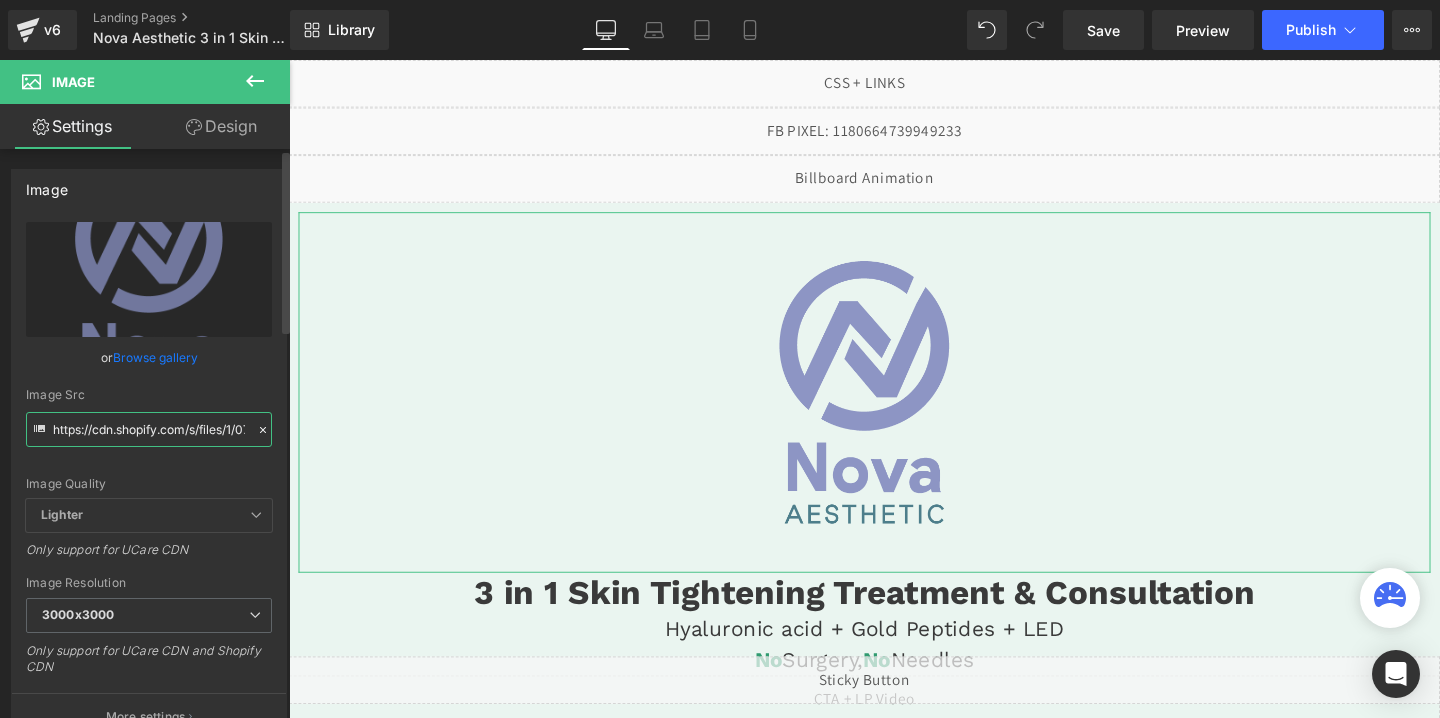 click on "https://cdn.shopify.com/s/files/1/0738/7430/9416/files/Nova_Aesthetic_3000x3000.png?v=1748019085" at bounding box center [149, 429] 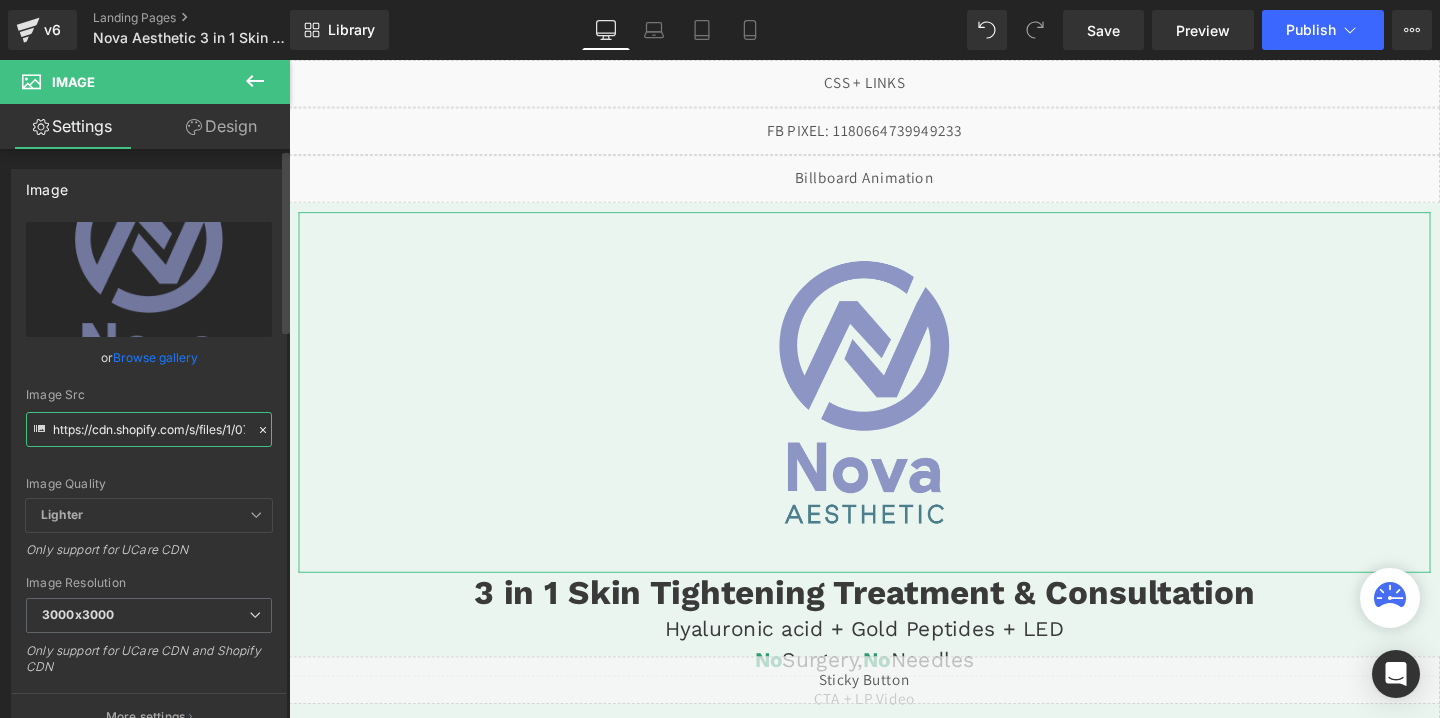 click on "https://cdn.shopify.com/s/files/1/0738/7430/9416/files/Nova_Aesthetic_3000x3000.png?v=1748019085" at bounding box center (149, 429) 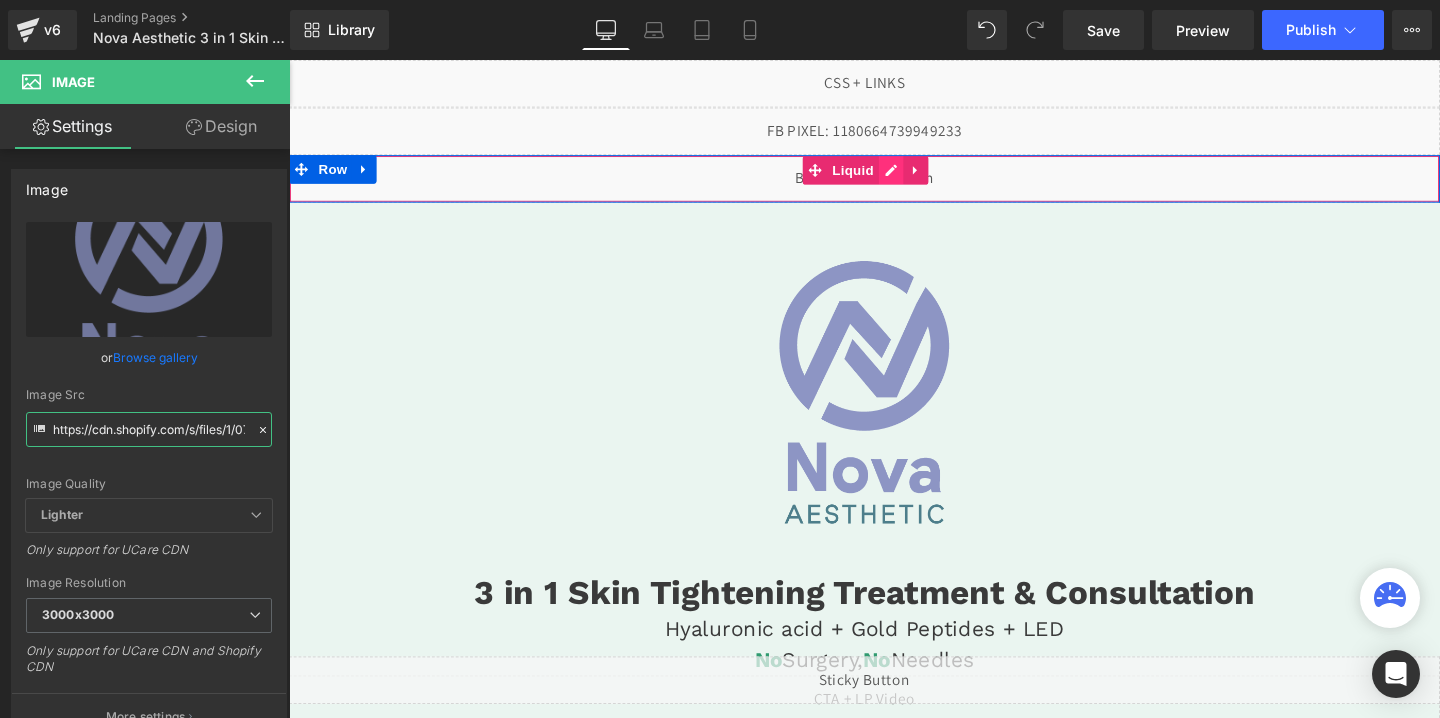 click on "Liquid" at bounding box center (894, 185) 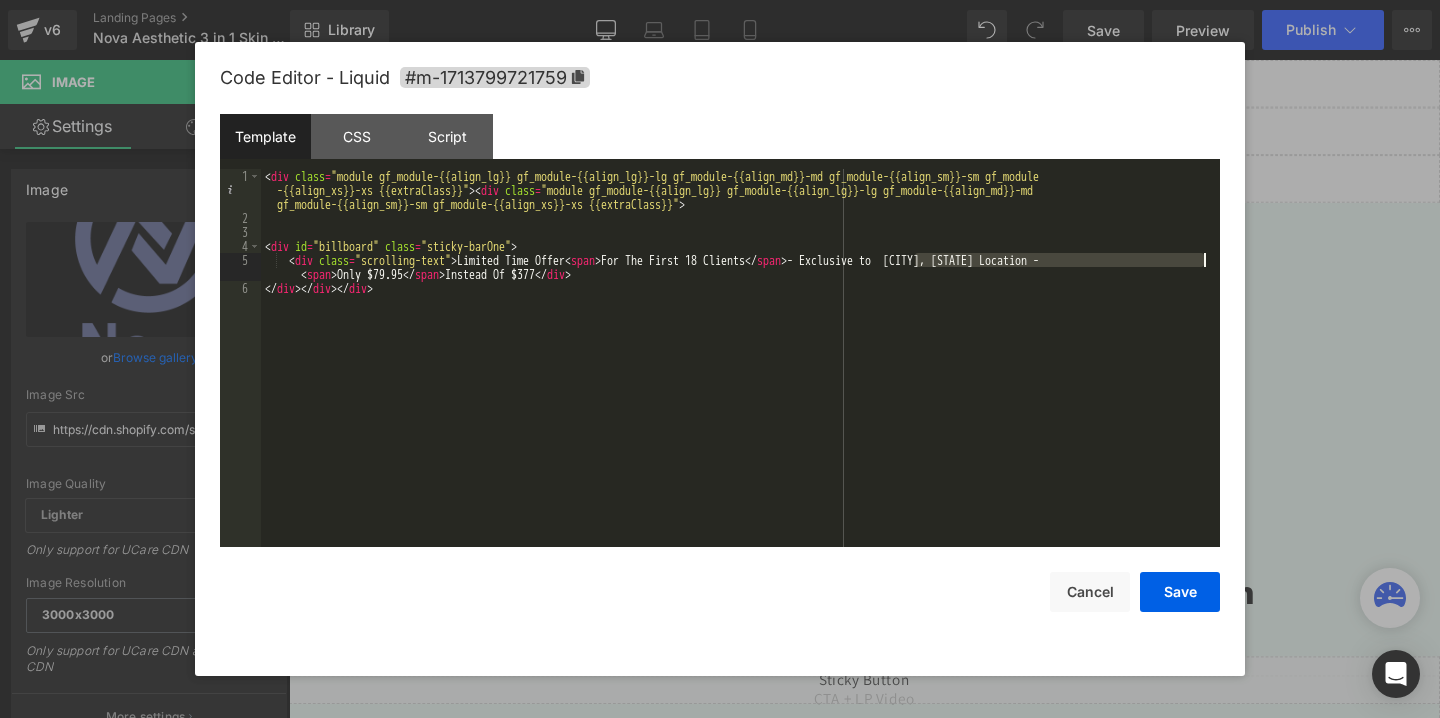 drag, startPoint x: 918, startPoint y: 257, endPoint x: 1210, endPoint y: 255, distance: 292.00684 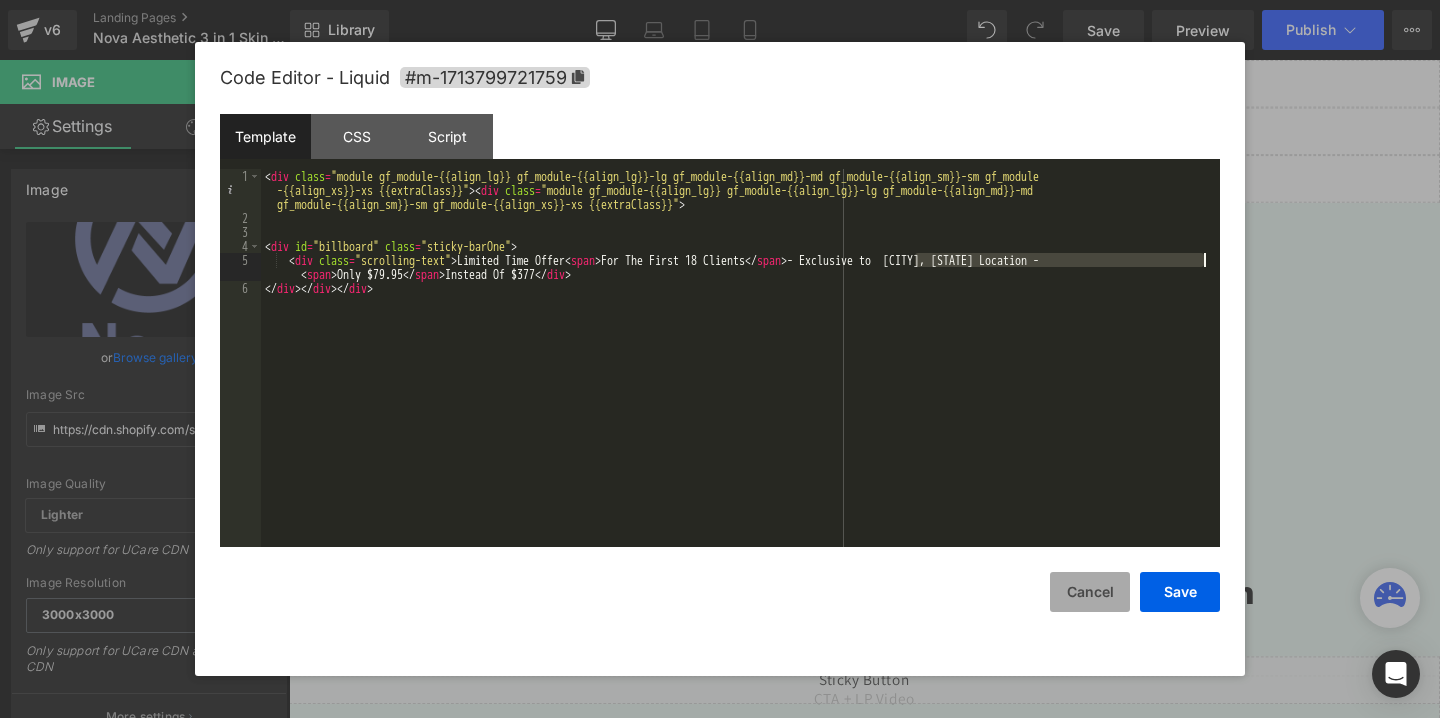 click on "Cancel" at bounding box center (1090, 592) 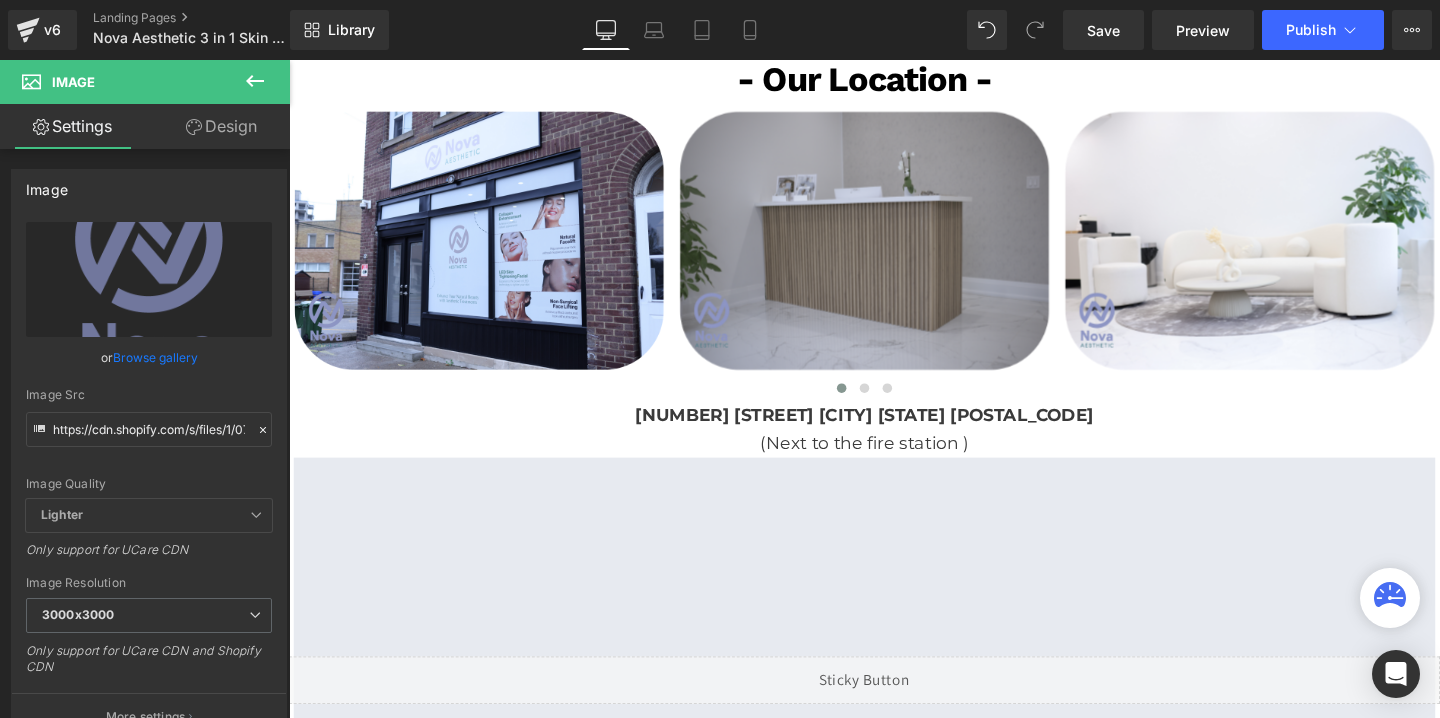 scroll, scrollTop: 3792, scrollLeft: 0, axis: vertical 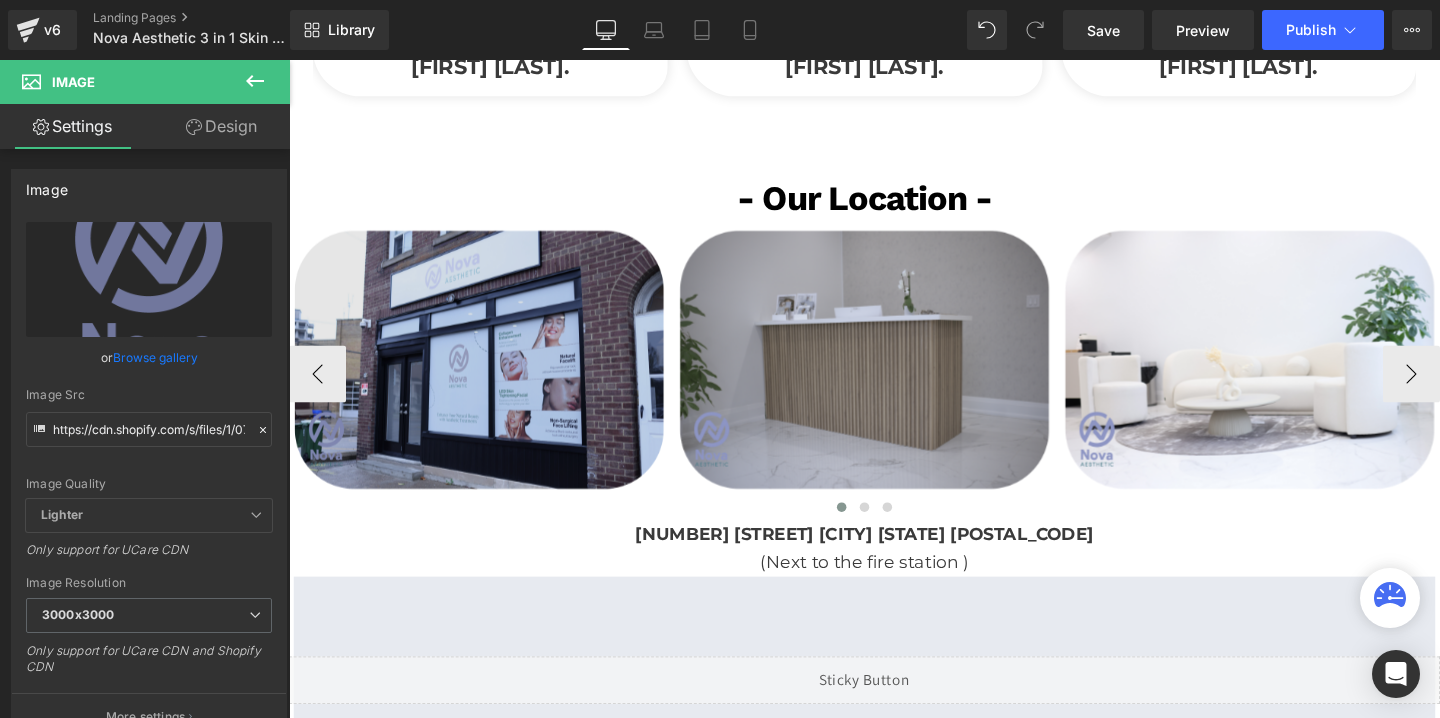click on "Image" at bounding box center [489, 375] 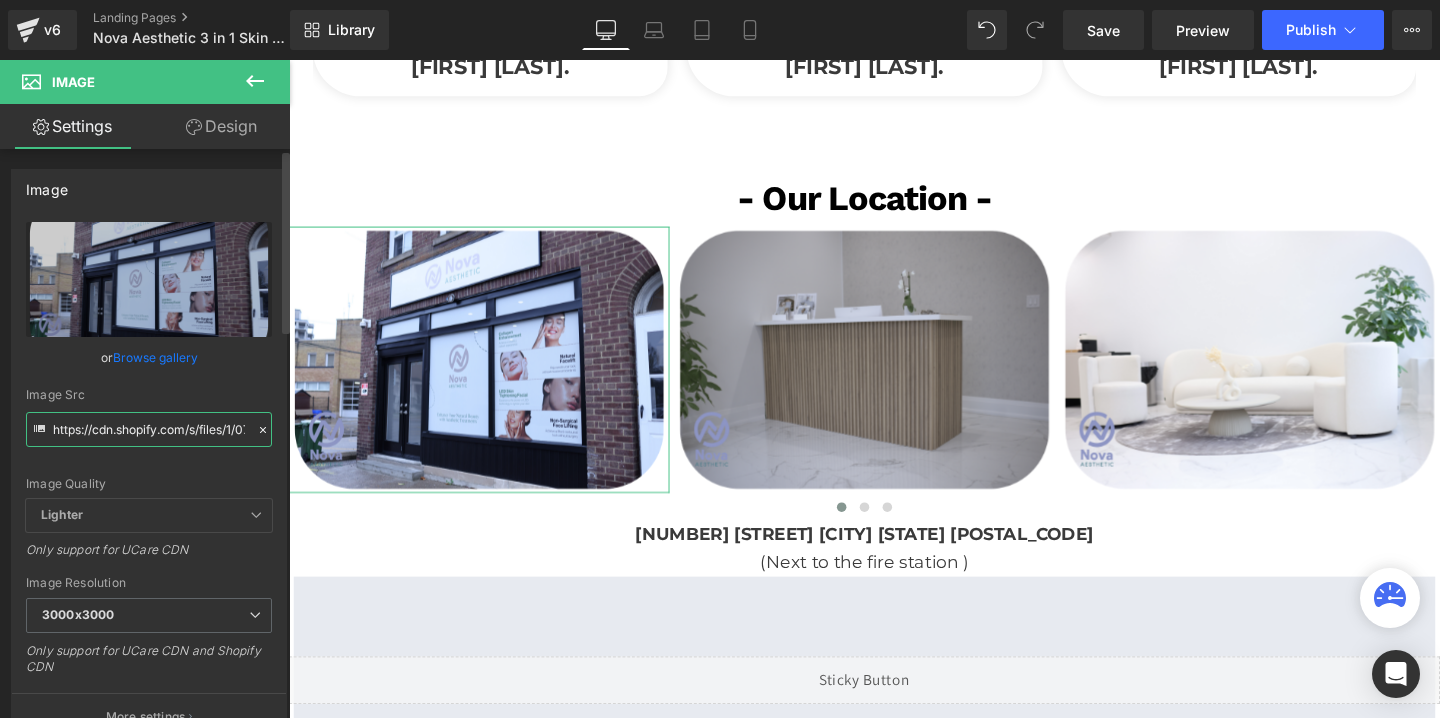 click on "https://cdn.shopify.com/s/files/1/0738/7430/9416/files/nova_aes_3000x3000.png?v=1748267310" at bounding box center (149, 429) 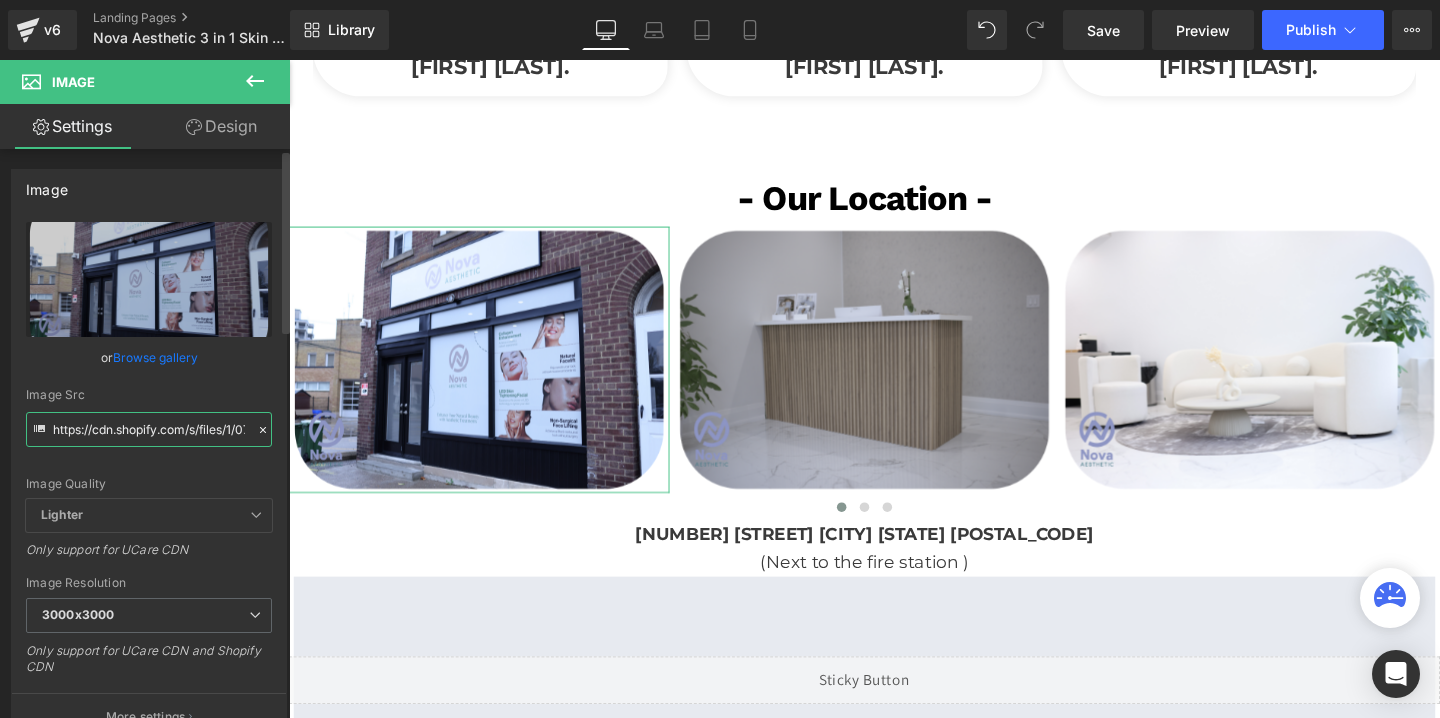 click on "https://cdn.shopify.com/s/files/1/0738/7430/9416/files/nova_aes_3000x3000.png?v=1748267310" at bounding box center (149, 429) 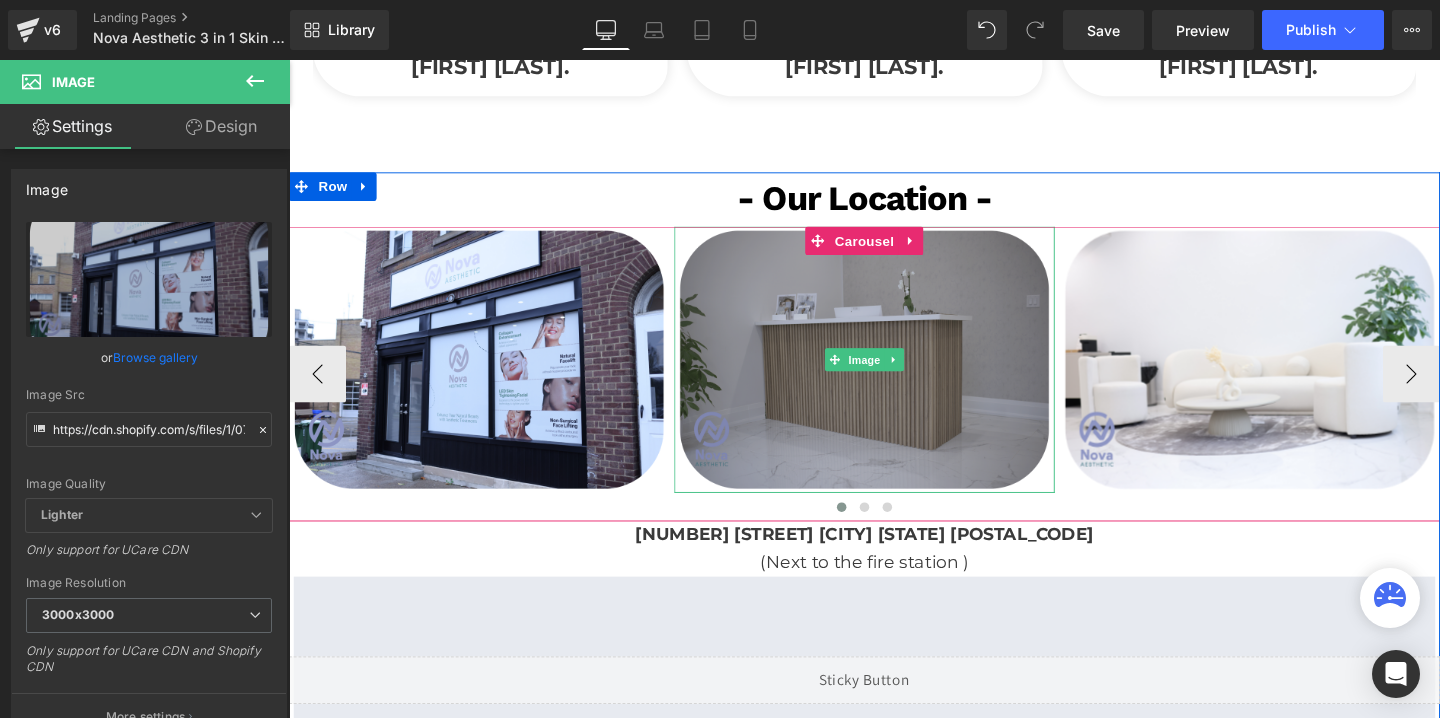 click at bounding box center (894, 375) 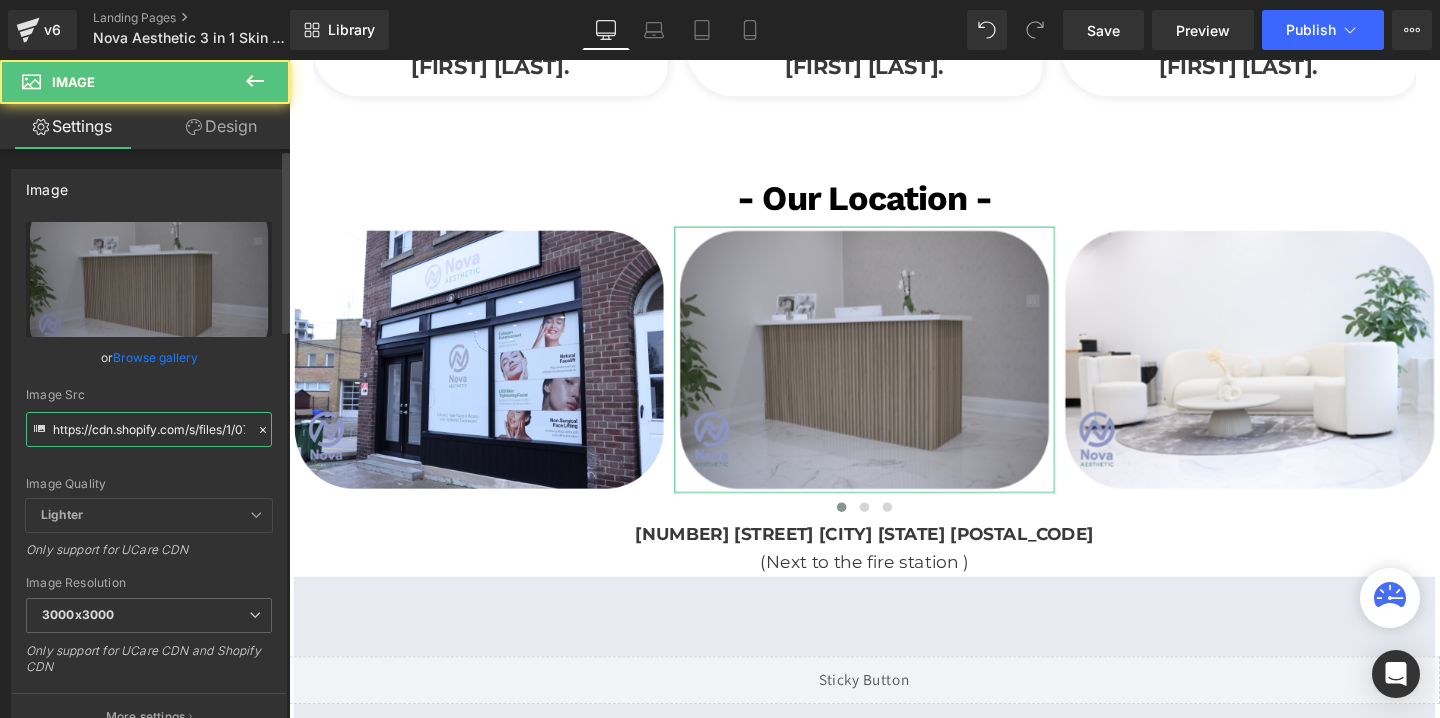 click on "https://cdn.shopify.com/s/files/1/0738/7430/9416/files/nova_aes_2_3000x3000.png?v=1748267317" at bounding box center (149, 429) 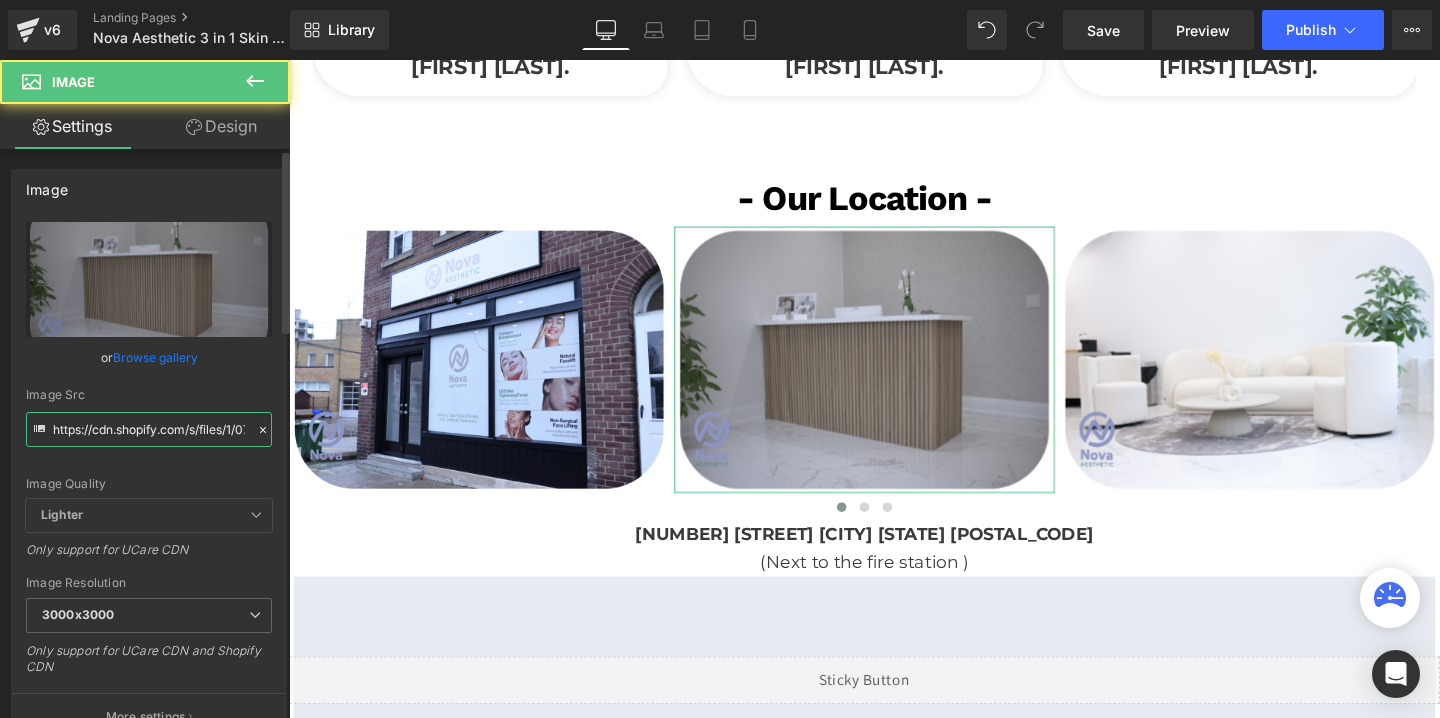 click on "https://cdn.shopify.com/s/files/1/0738/7430/9416/files/nova_aes_2_3000x3000.png?v=1748267317" at bounding box center [149, 429] 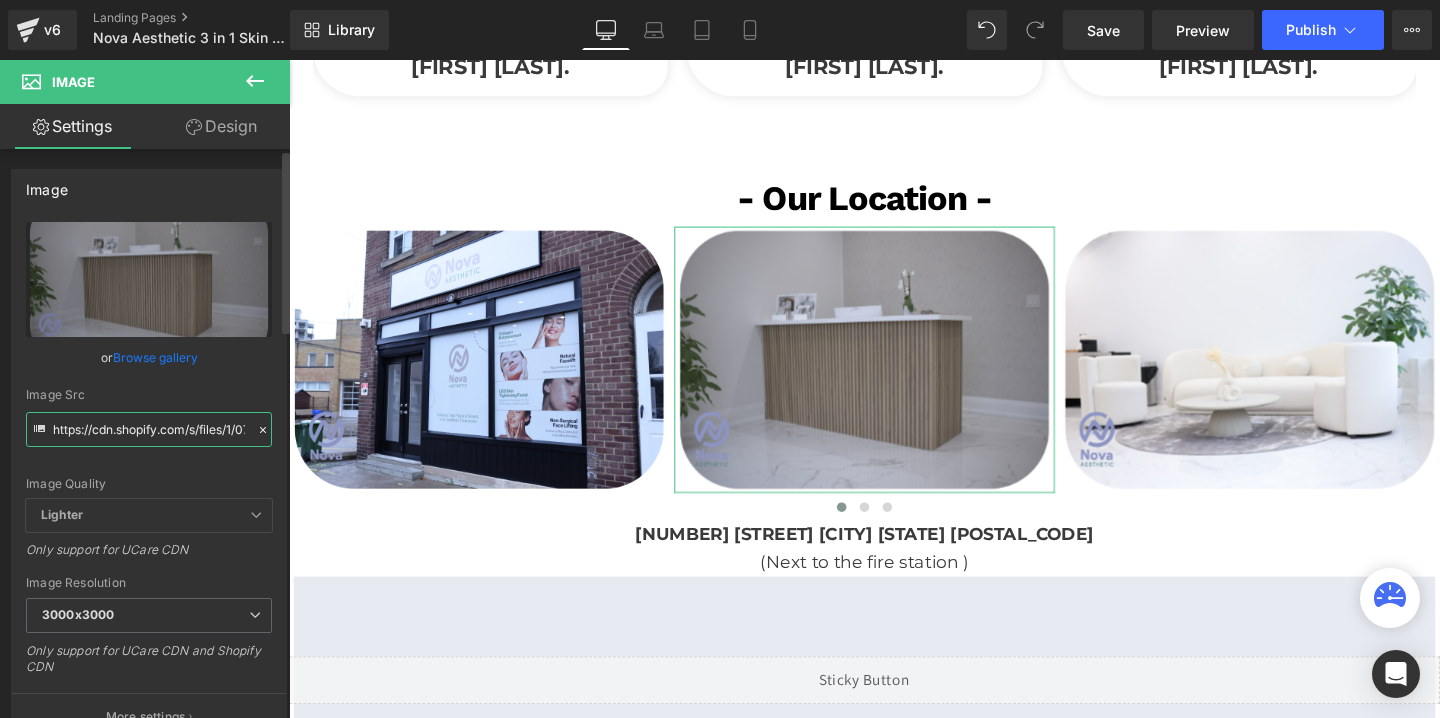 click on "https://cdn.shopify.com/s/files/1/0738/7430/9416/files/nova_aes_2_3000x3000.png?v=1748267317" at bounding box center (149, 429) 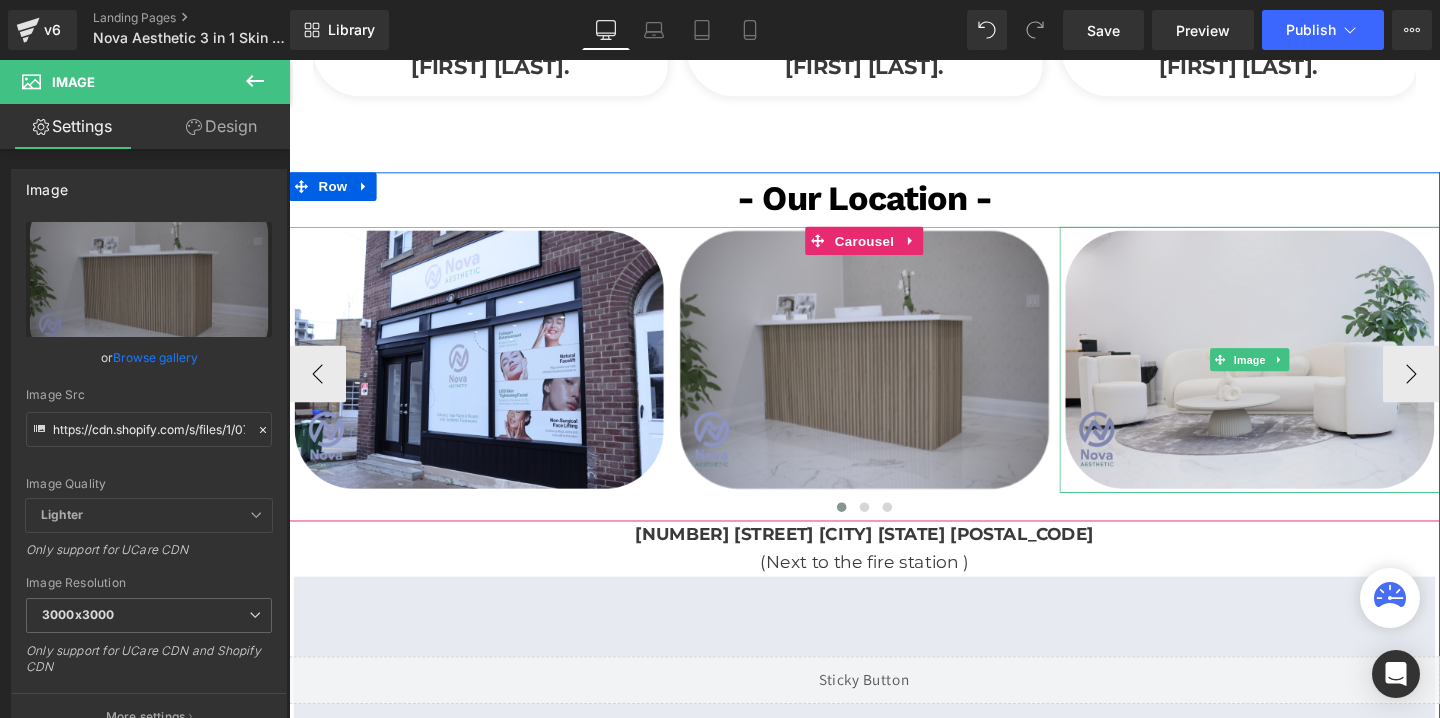 click at bounding box center (1299, 375) 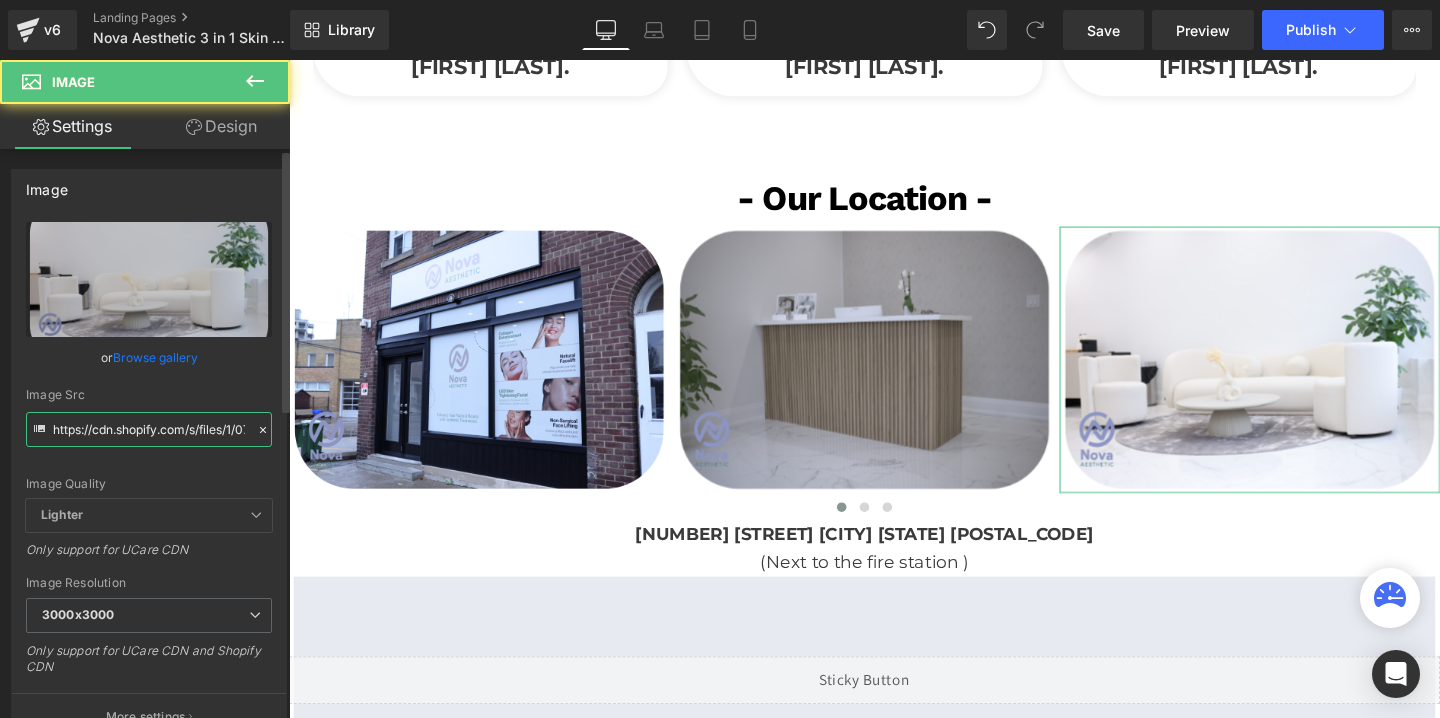click on "https://cdn.shopify.com/s/files/1/0738/7430/9416/files/nova_aes_3_3000x3000.png?v=1748267321" at bounding box center [149, 429] 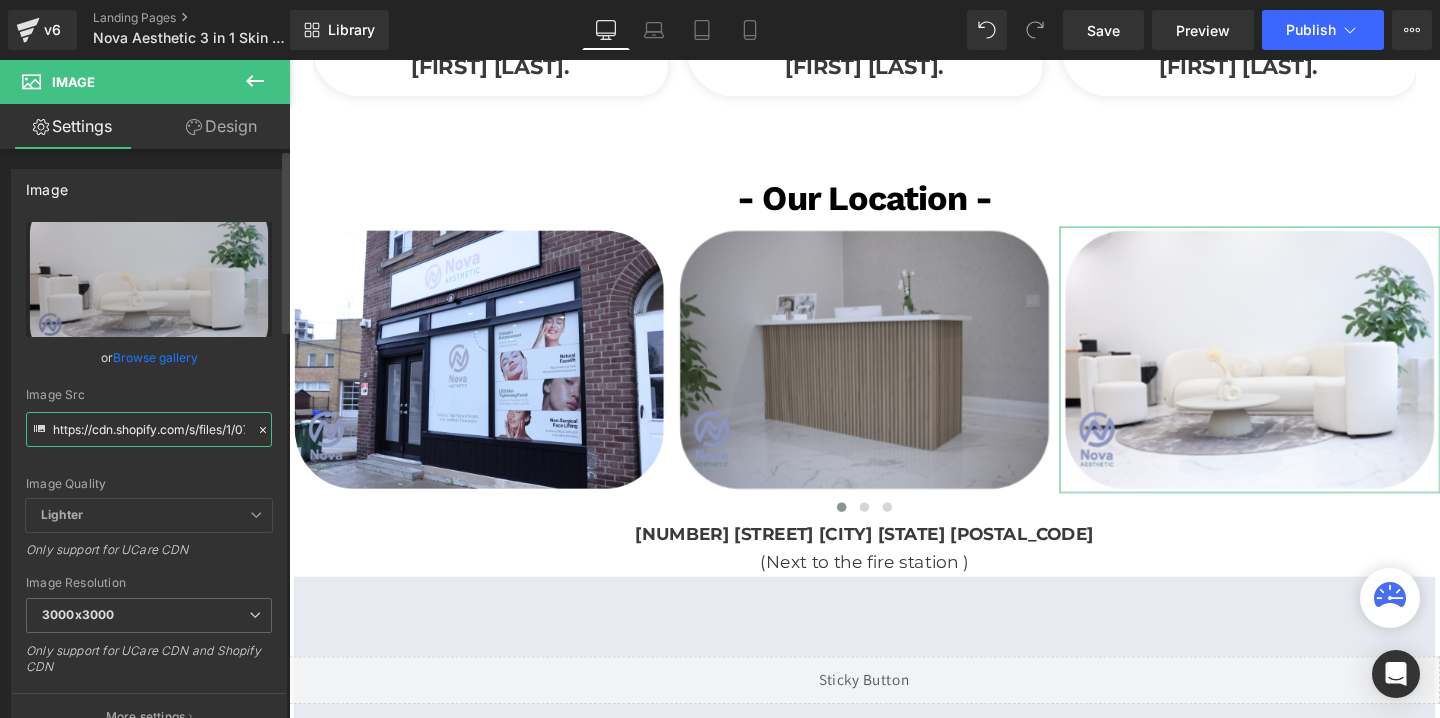click on "https://cdn.shopify.com/s/files/1/0738/7430/9416/files/nova_aes_3_3000x3000.png?v=1748267321" at bounding box center [149, 429] 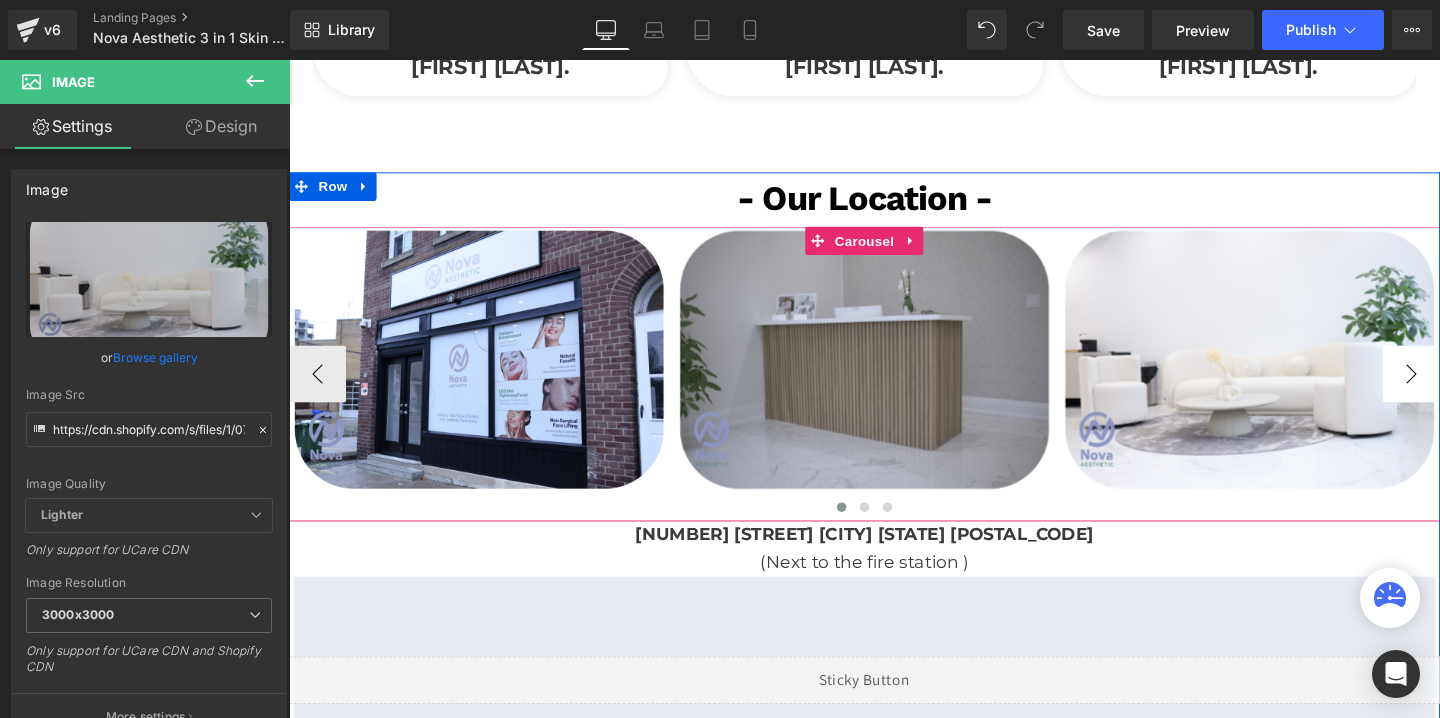click on "›" at bounding box center [1469, 390] 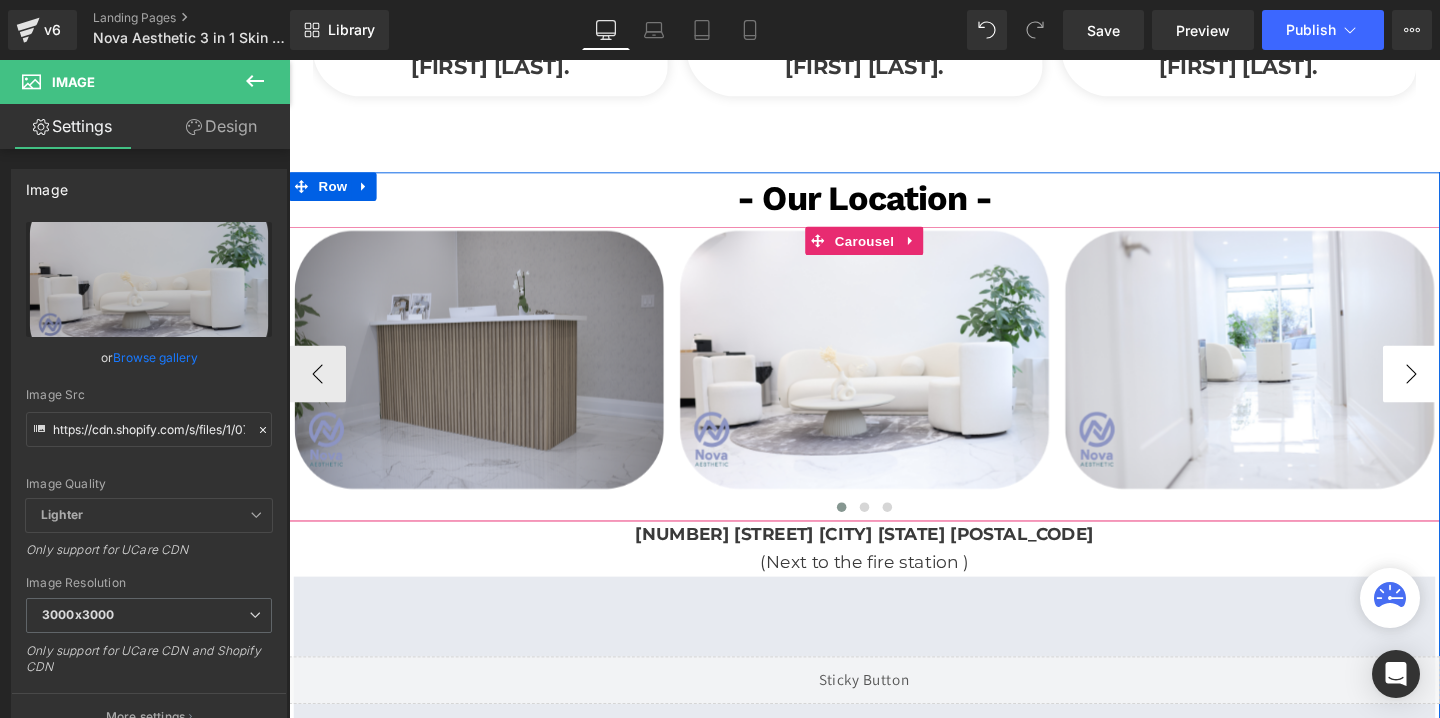 click on "›" at bounding box center [1469, 390] 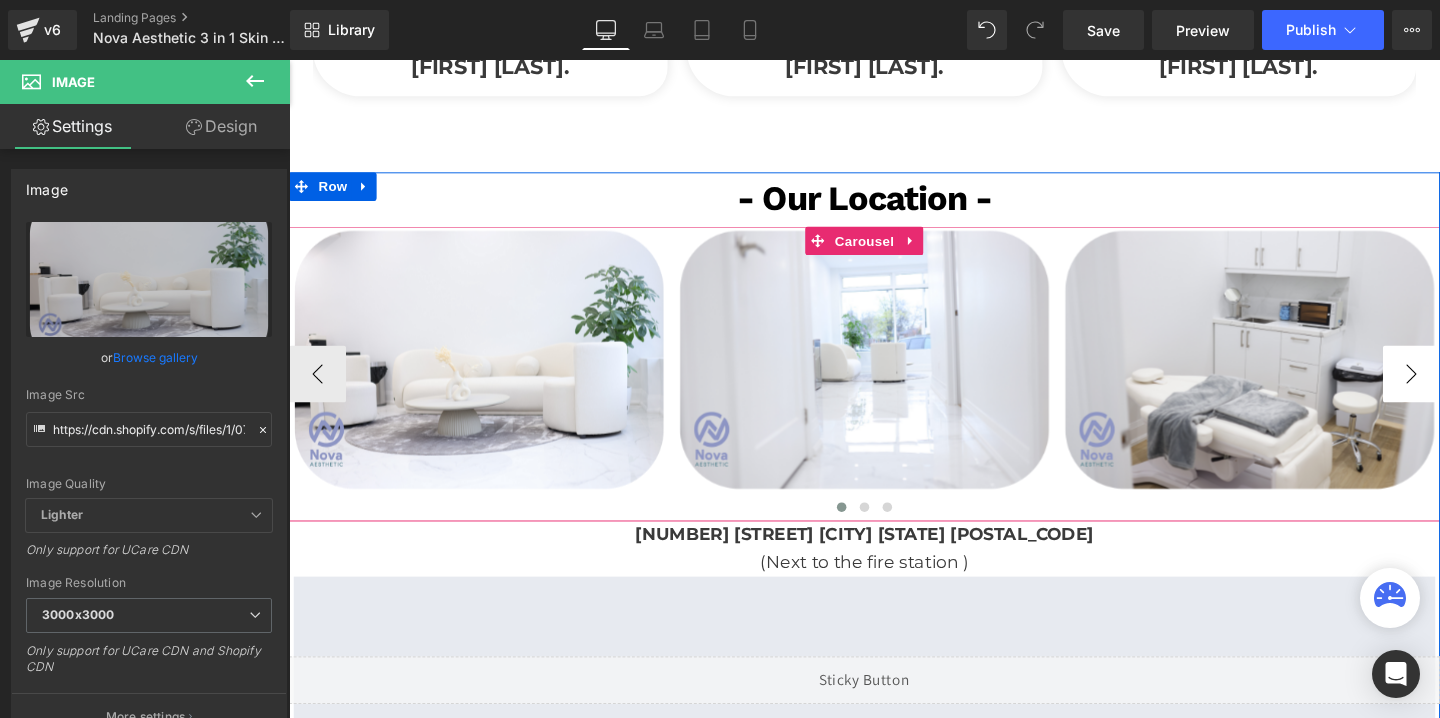 click on "›" at bounding box center [1469, 390] 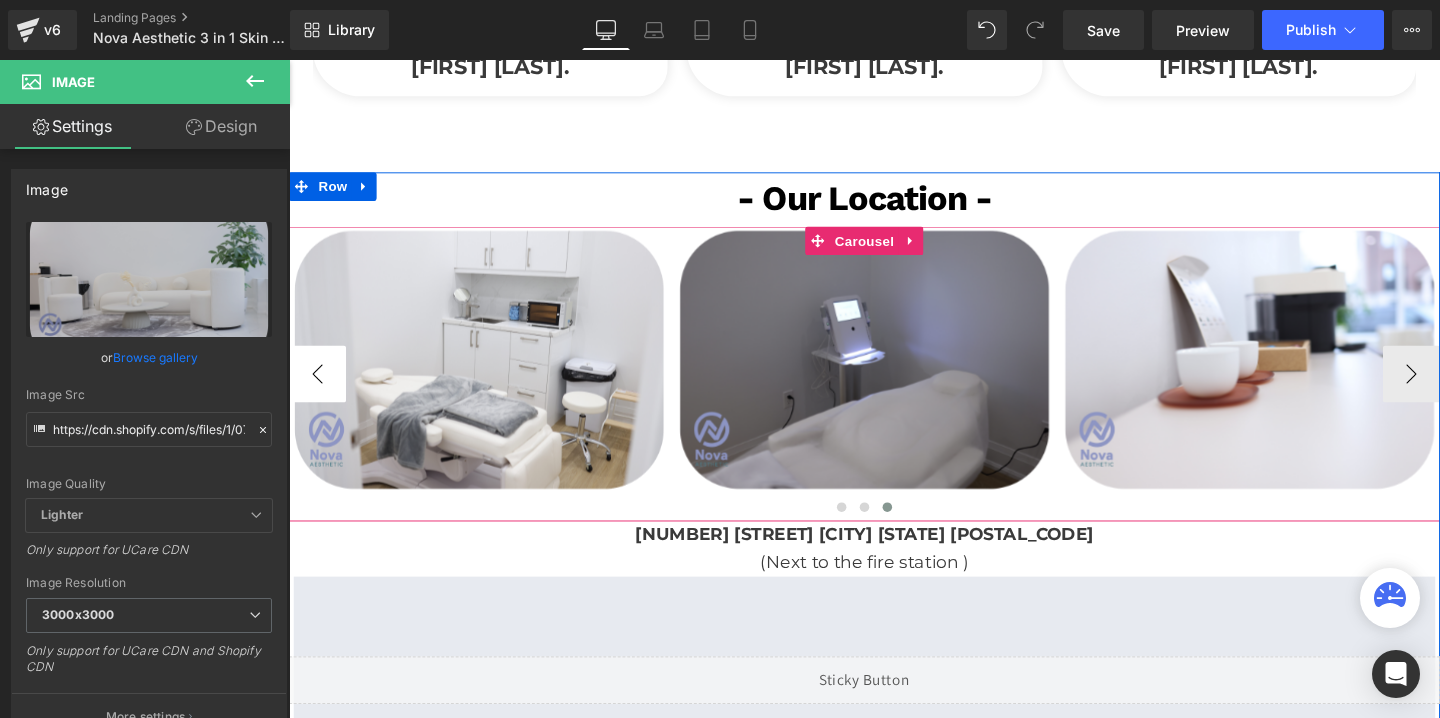 click on "‹" at bounding box center [319, 390] 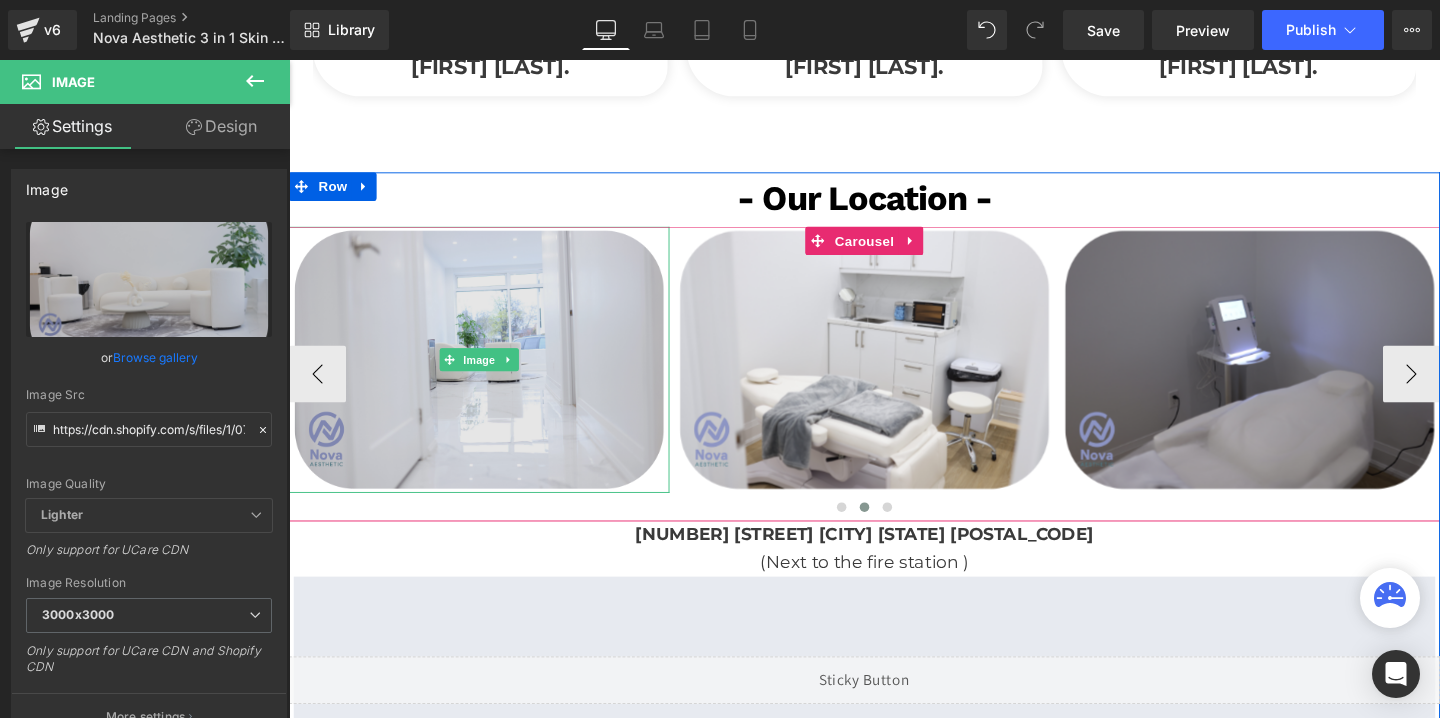 click at bounding box center (489, 375) 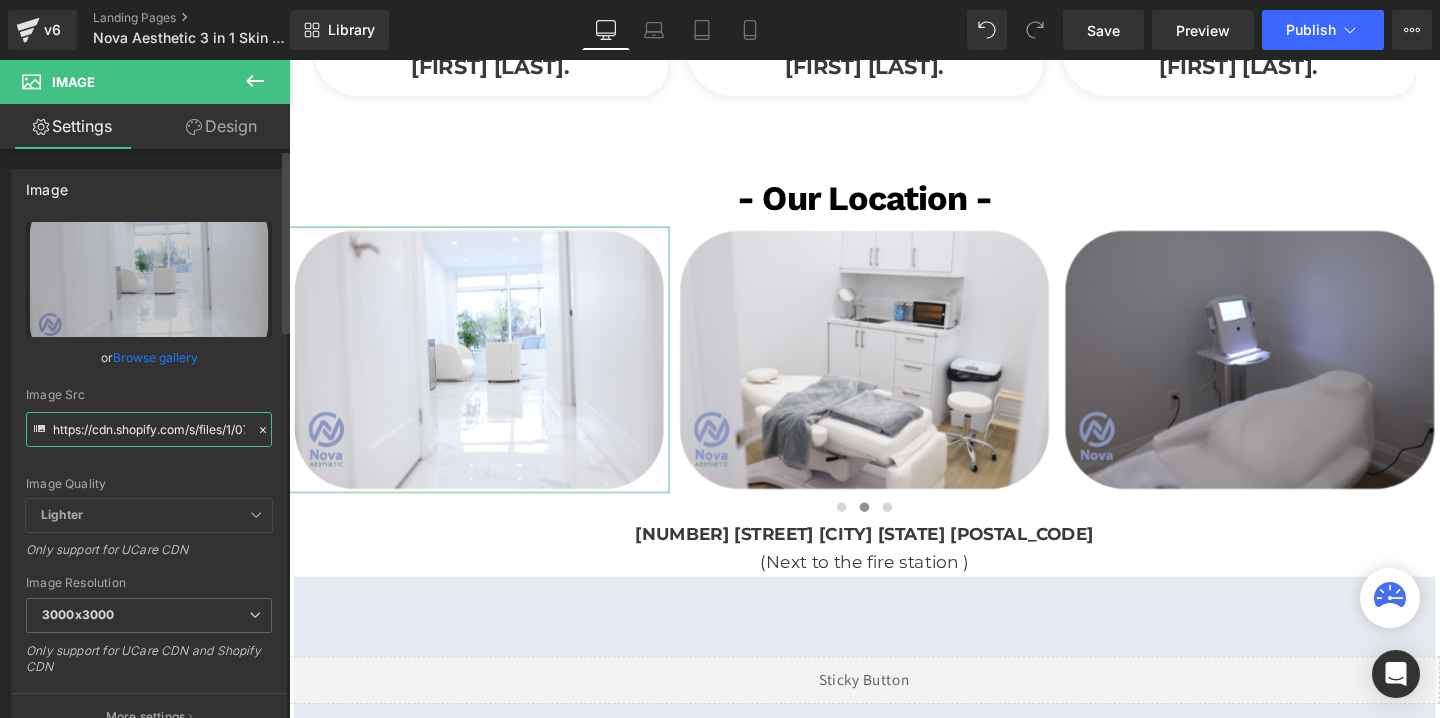 click on "https://cdn.shopify.com/s/files/1/0738/7430/9416/files/nova_aes_4_3000x3000.png?v=1748267324" at bounding box center [149, 429] 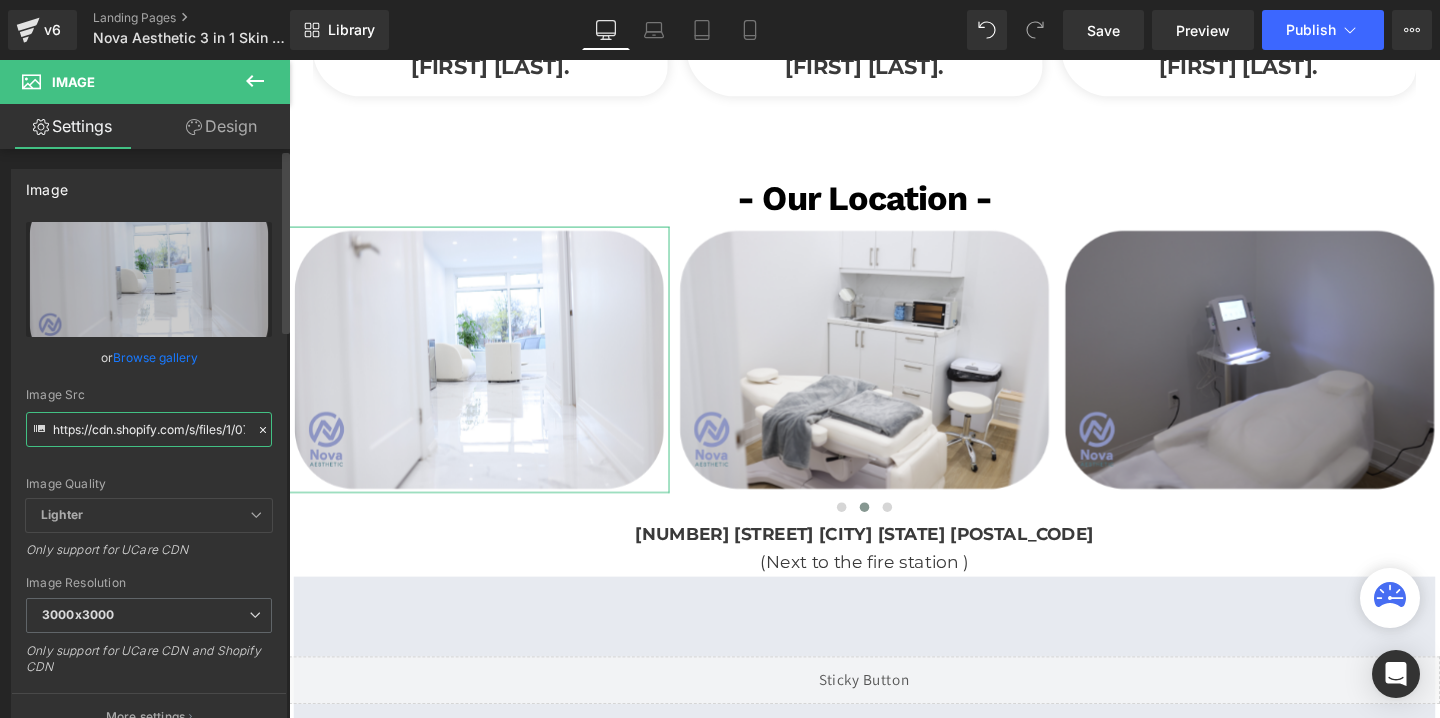 click on "https://cdn.shopify.com/s/files/1/0738/7430/9416/files/nova_aes_4_3000x3000.png?v=1748267324" at bounding box center [149, 429] 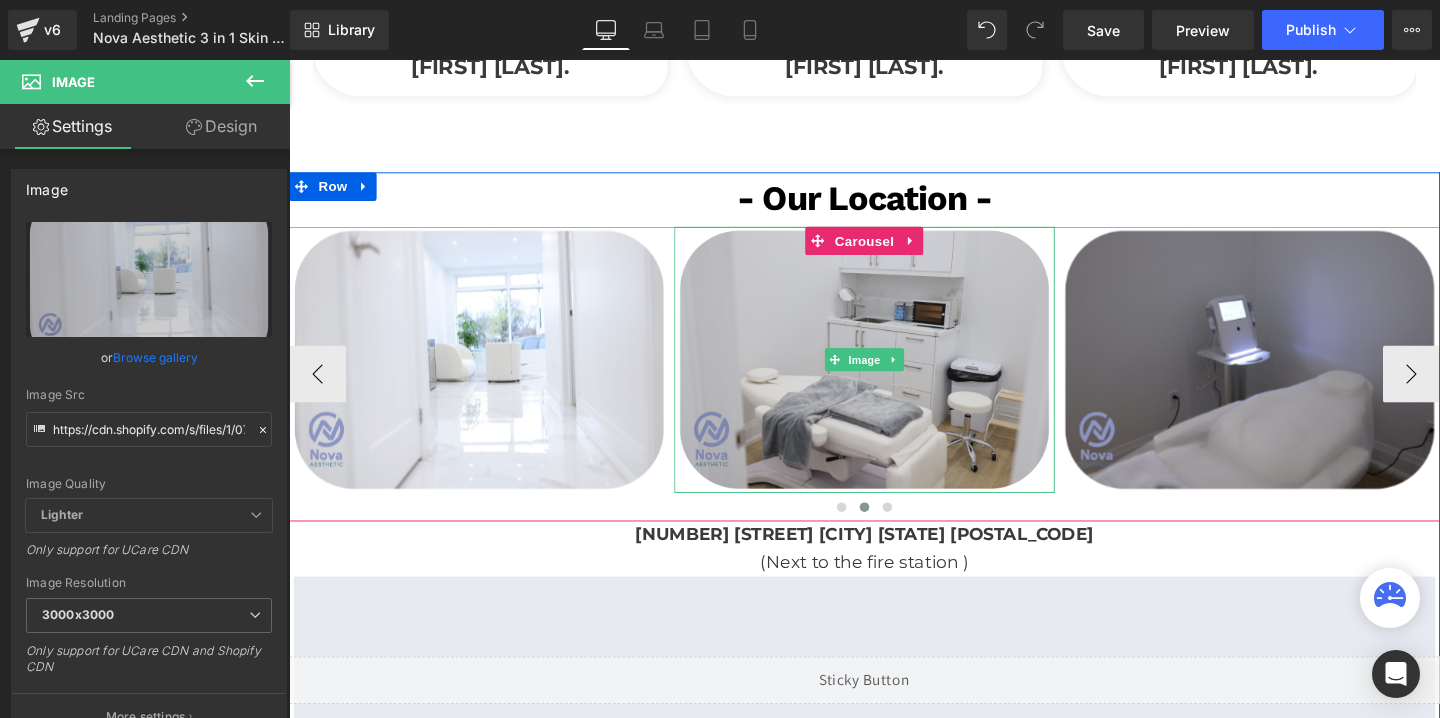 click at bounding box center [894, 375] 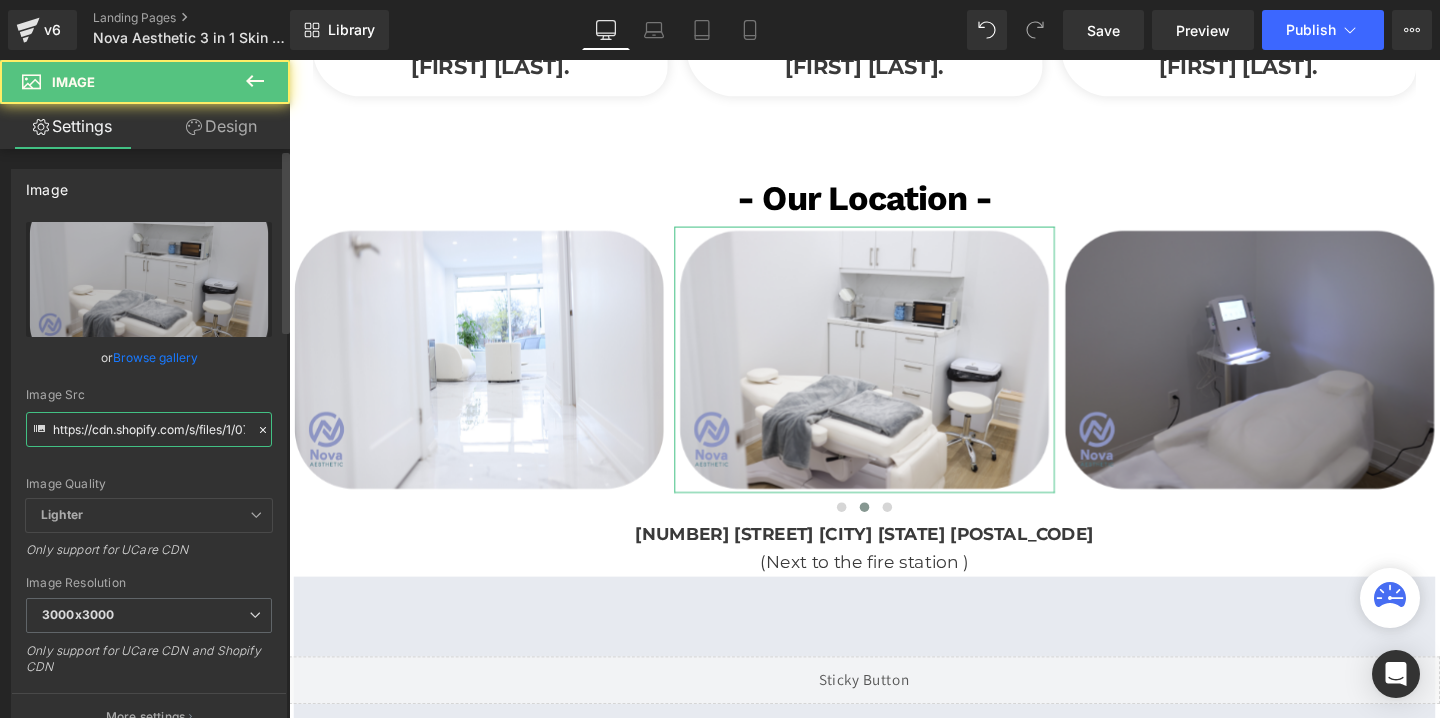 click on "https://cdn.shopify.com/s/files/1/0738/7430/9416/files/nova_aes_5_3000x3000.png?v=1748267326" at bounding box center (149, 429) 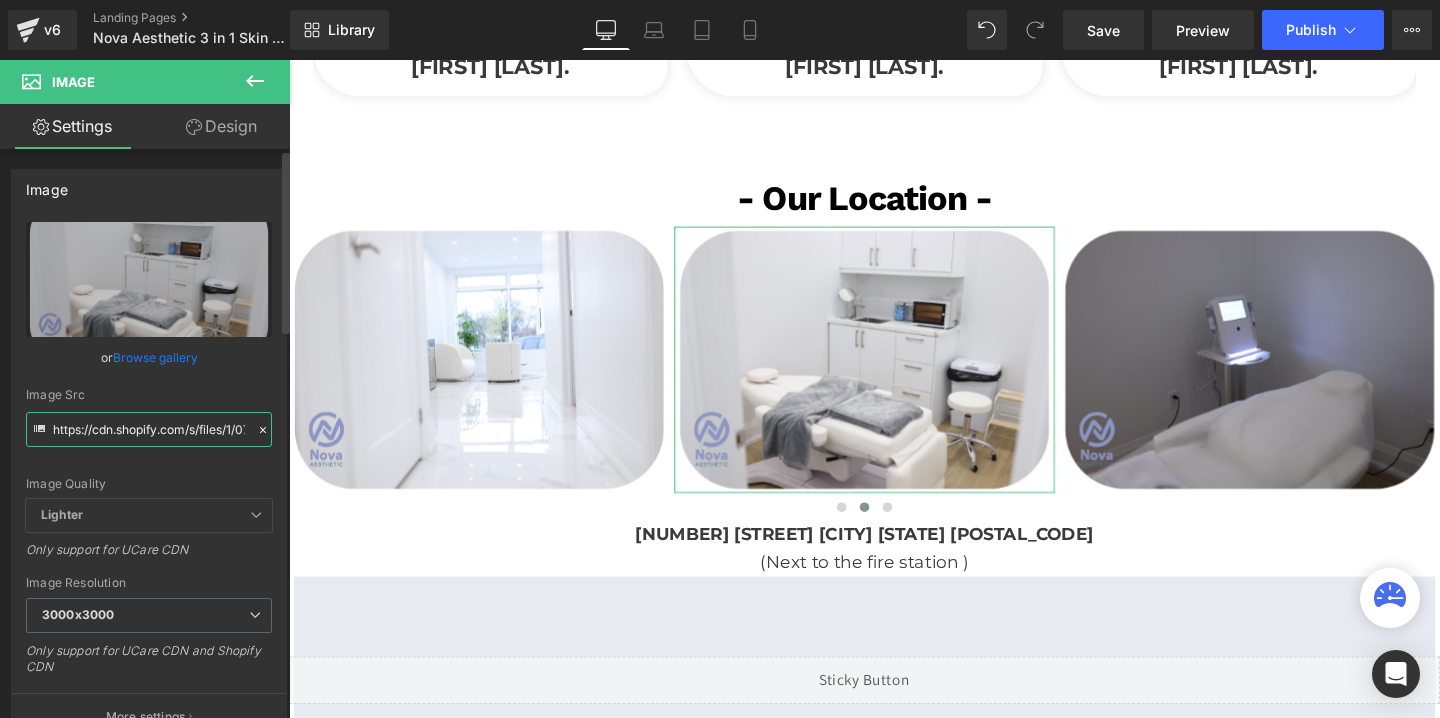 click on "https://cdn.shopify.com/s/files/1/0738/7430/9416/files/nova_aes_5_3000x3000.png?v=1748267326" at bounding box center (149, 429) 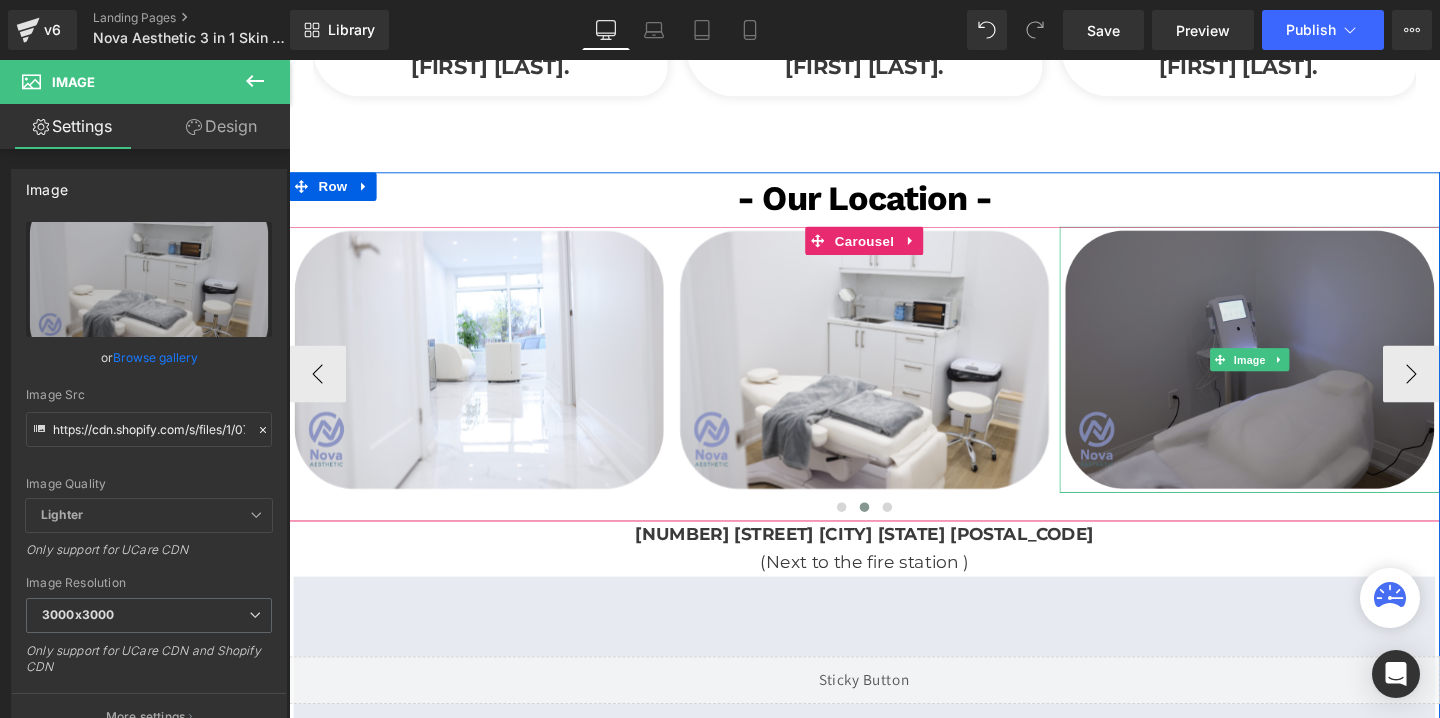 click at bounding box center [1299, 375] 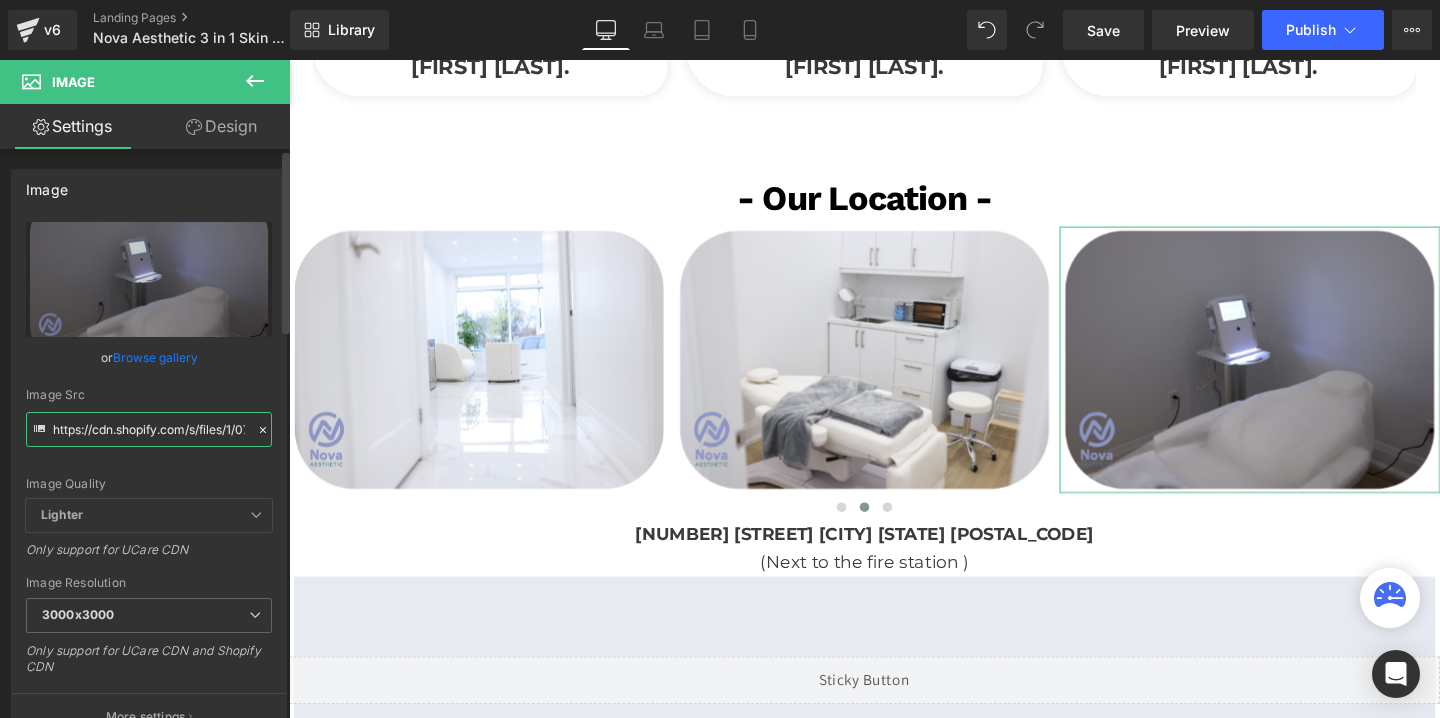 click on "https://cdn.shopify.com/s/files/1/0738/7430/9416/files/nova_aes_6_3000x3000.png?v=1748267329" at bounding box center (149, 429) 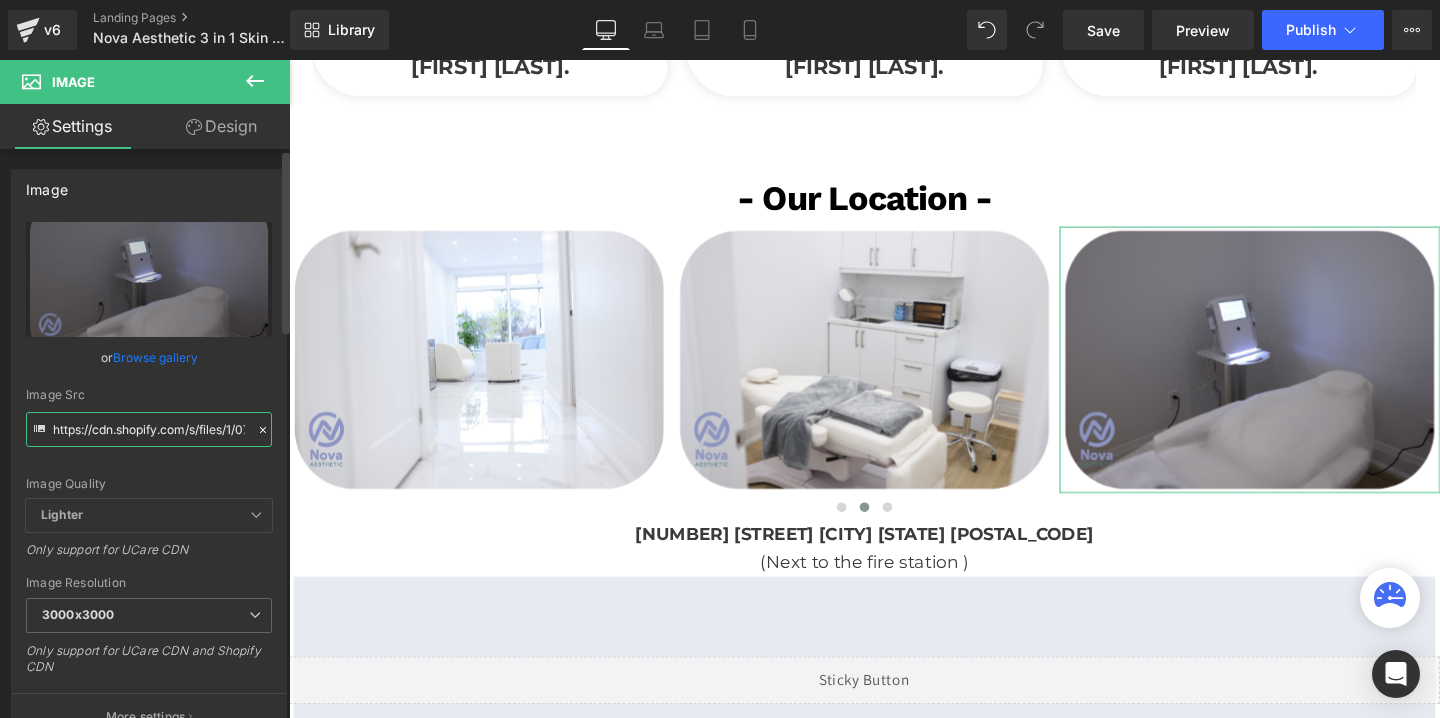 click on "https://cdn.shopify.com/s/files/1/0738/7430/9416/files/nova_aes_6_3000x3000.png?v=1748267329" at bounding box center [149, 429] 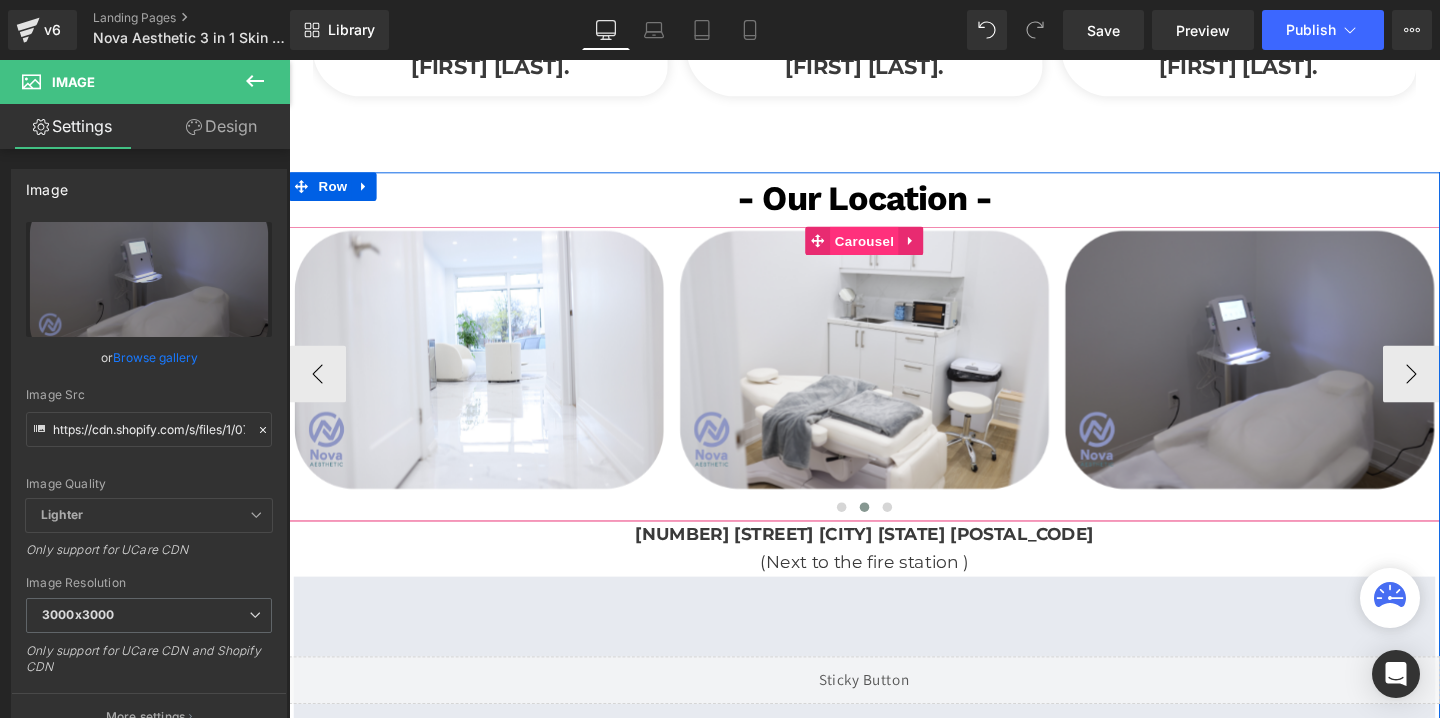 click on "Carousel" at bounding box center [894, 250] 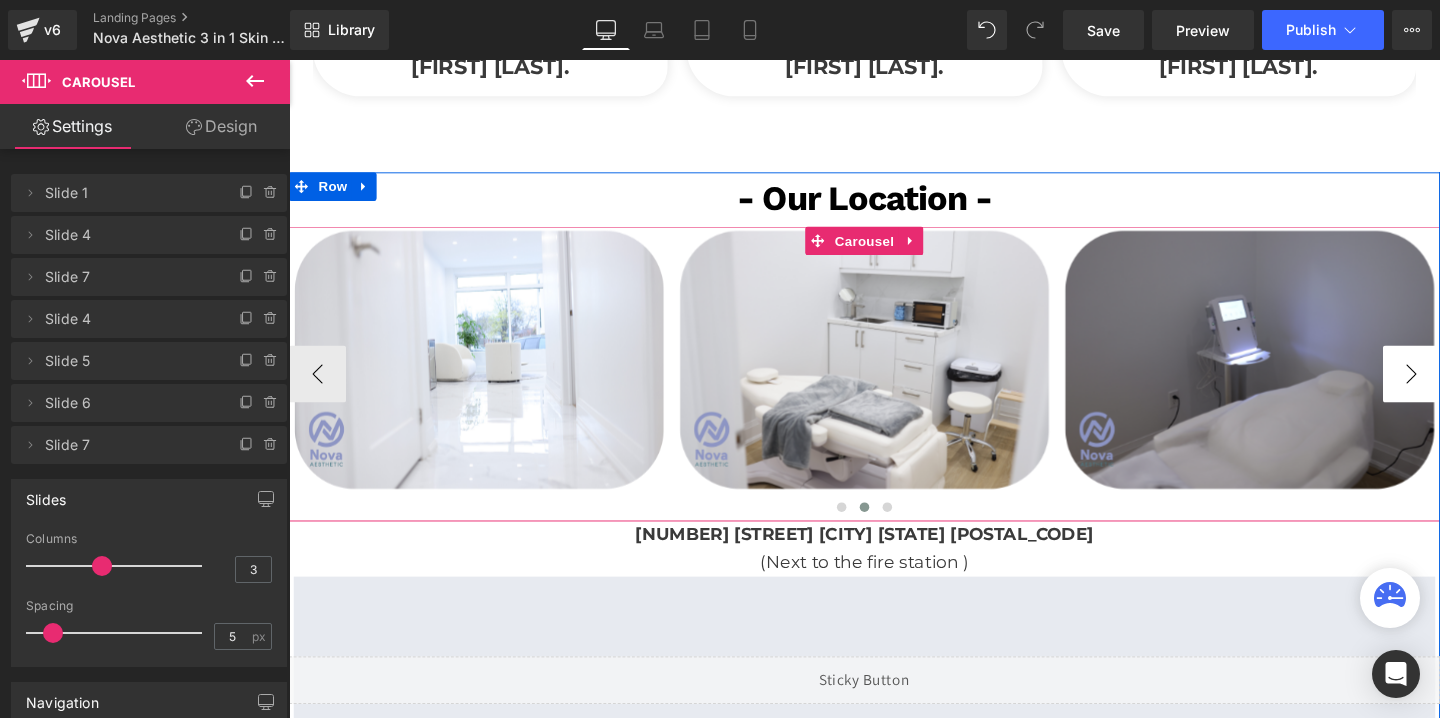 click on "›" at bounding box center [1469, 390] 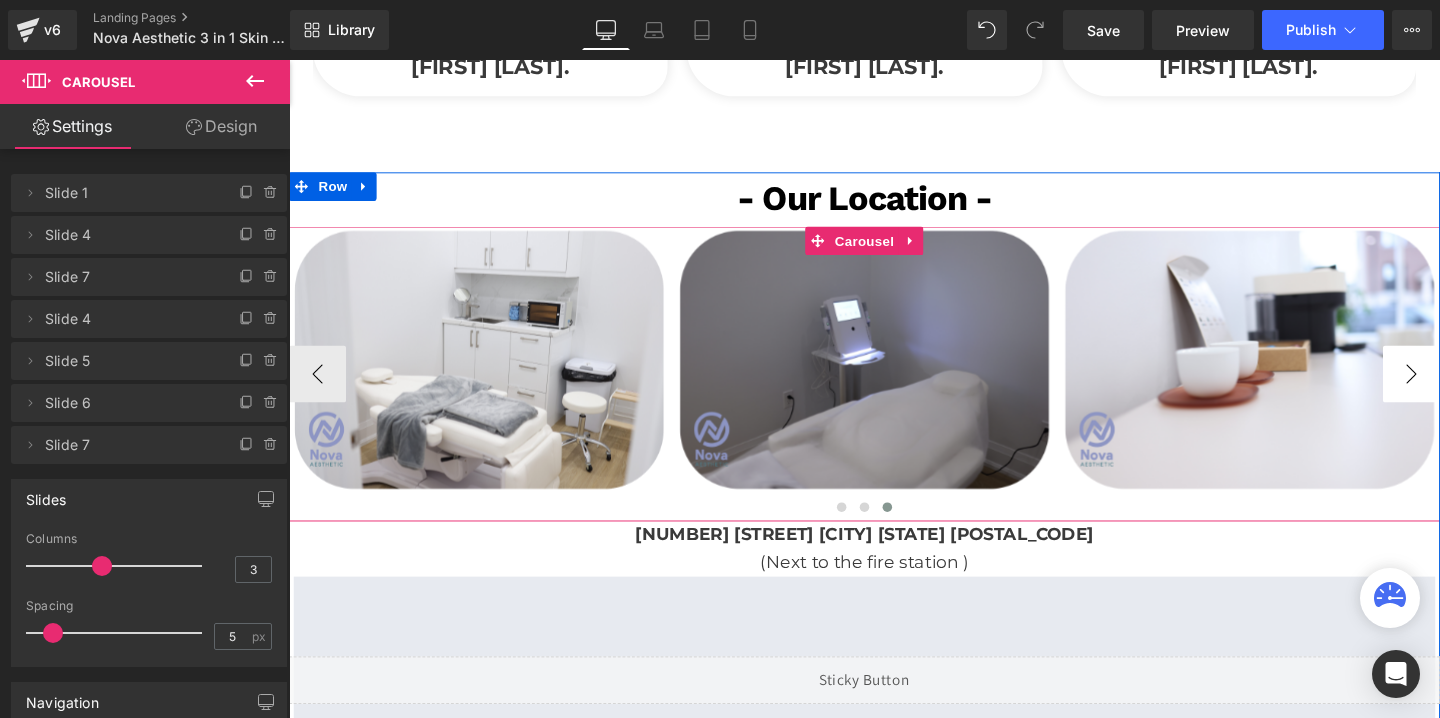 click on "›" at bounding box center (1469, 390) 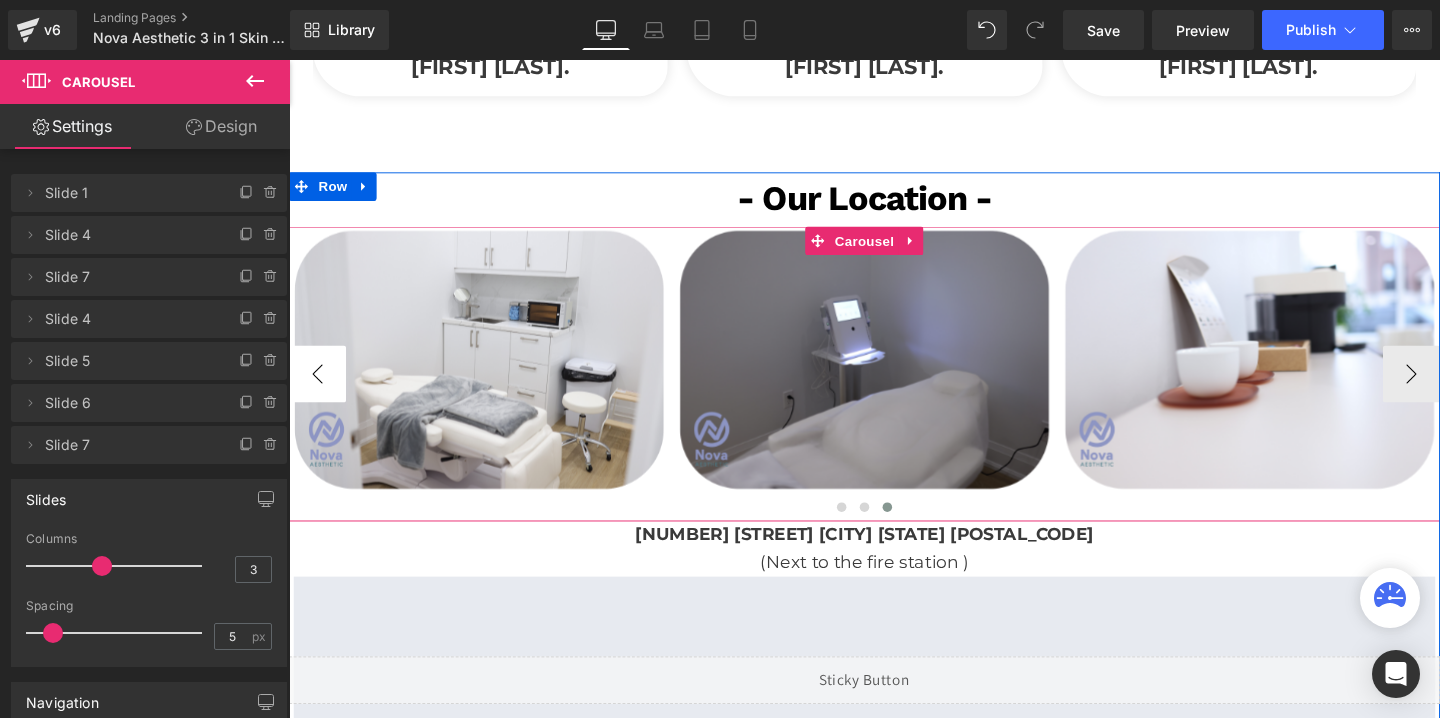 click on "‹" at bounding box center (319, 390) 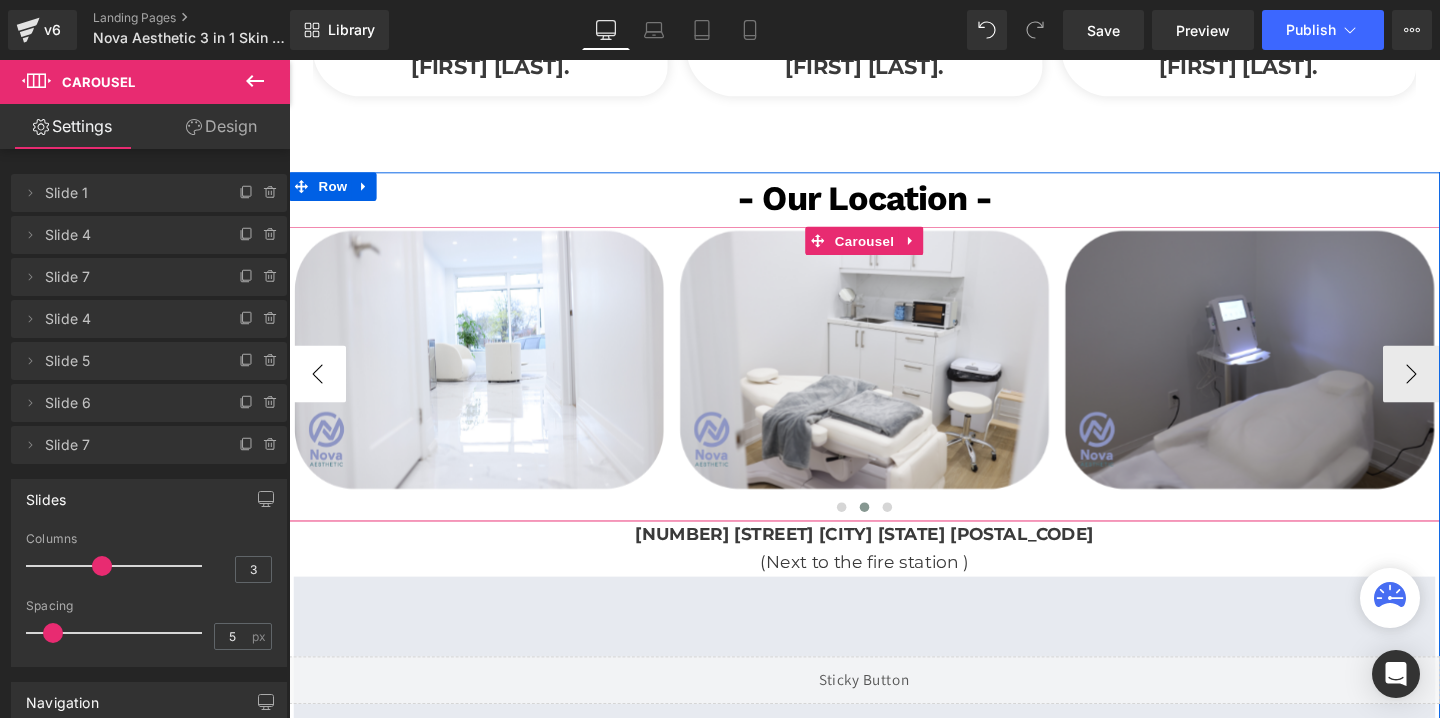 click on "‹" at bounding box center (319, 390) 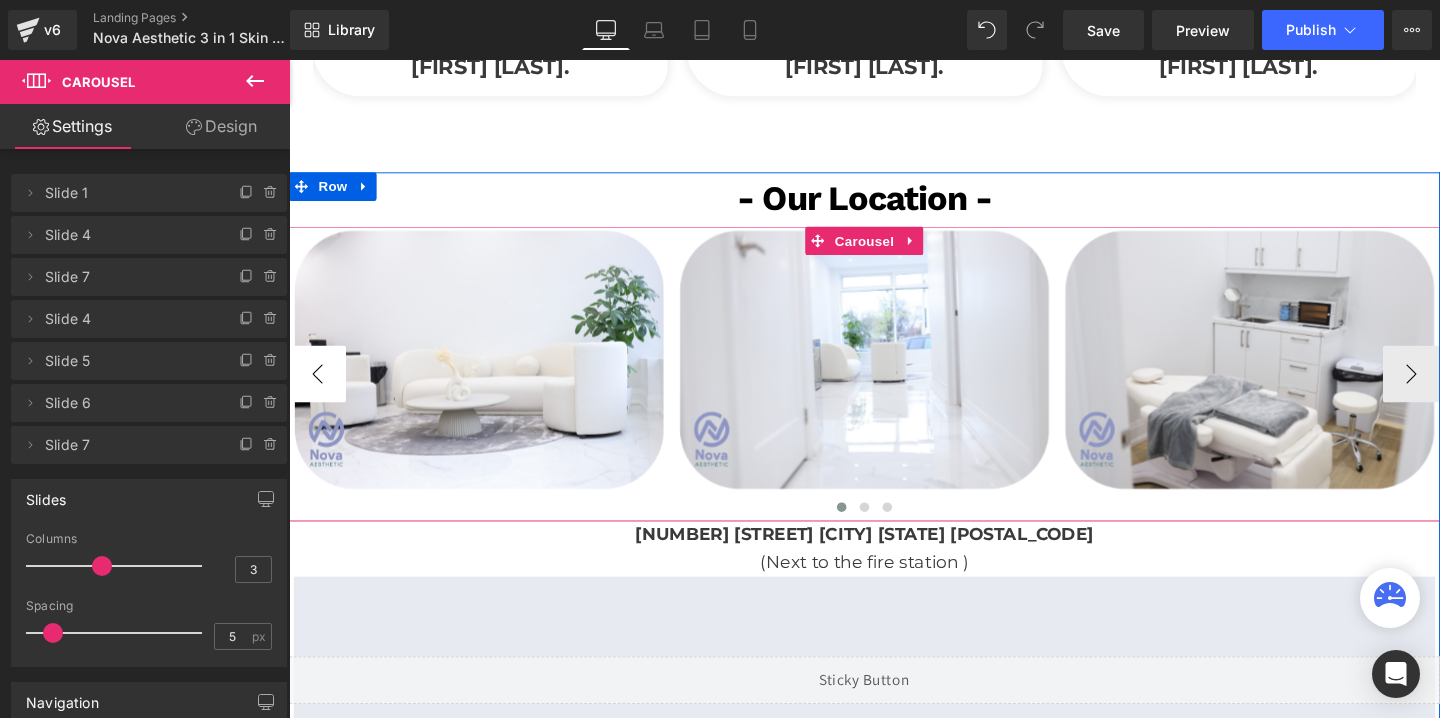 click on "‹" at bounding box center [319, 390] 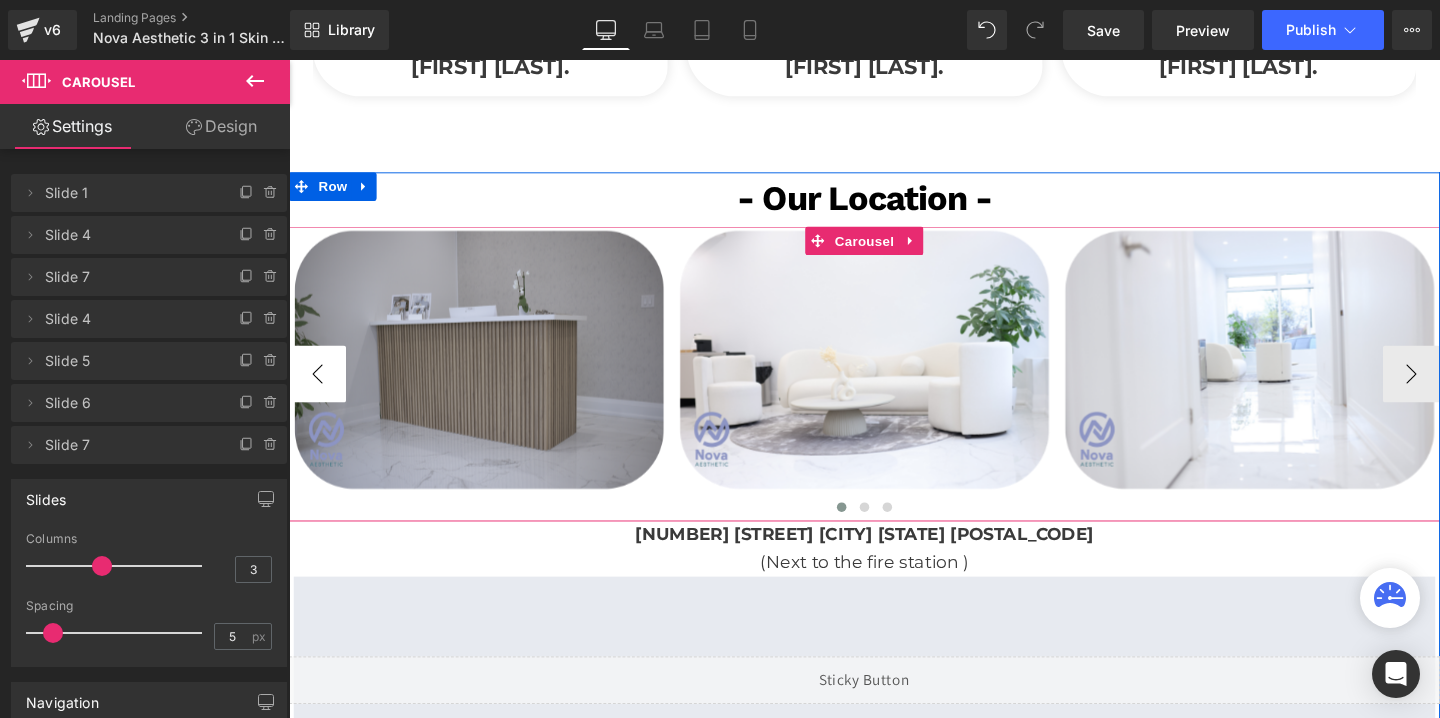 click on "‹" at bounding box center (319, 390) 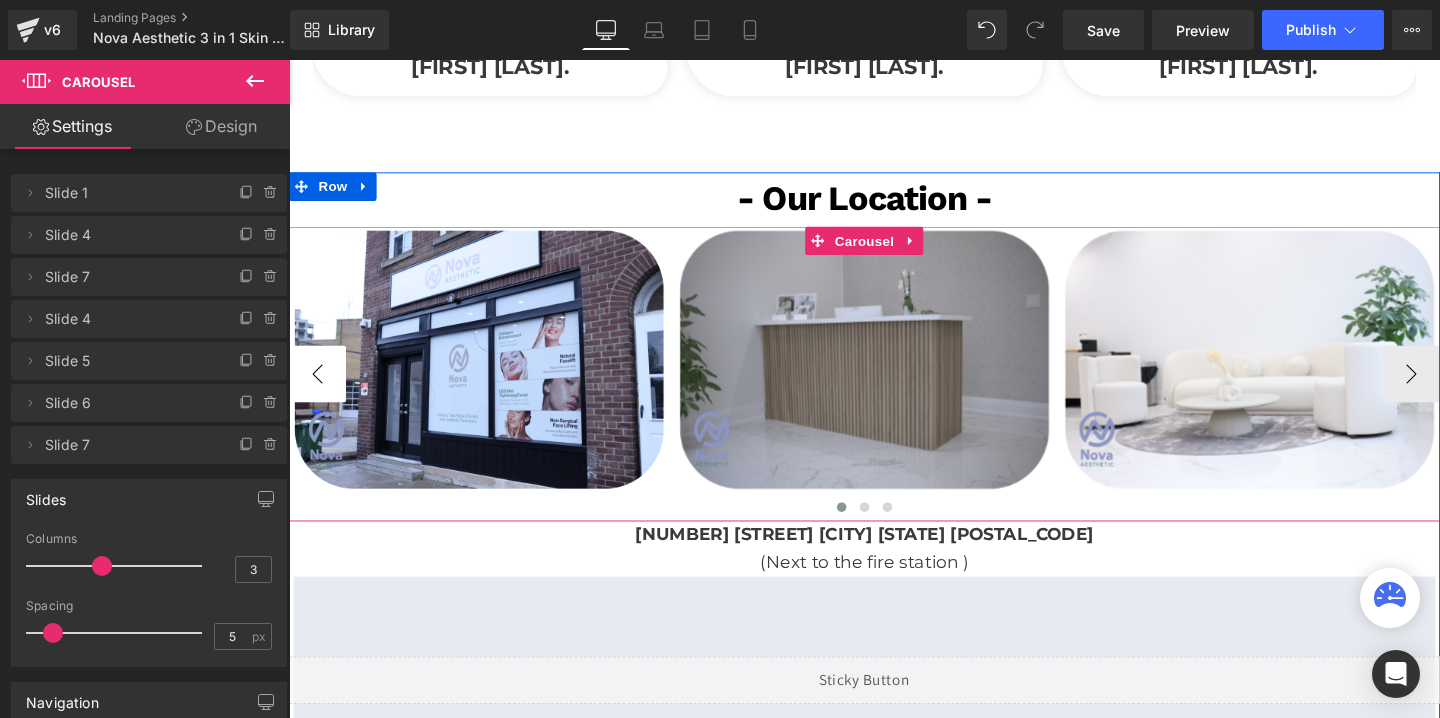 click on "‹" at bounding box center [319, 390] 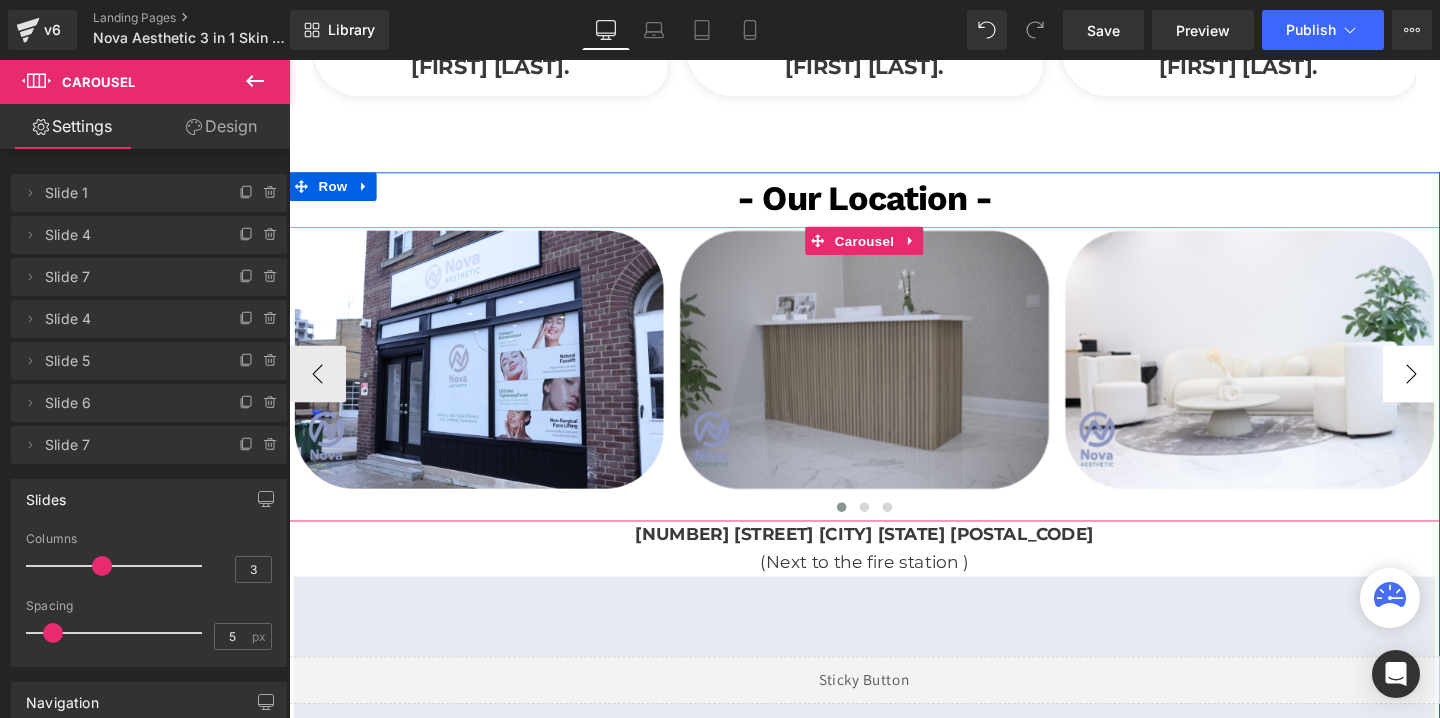 click on "›" at bounding box center (1469, 390) 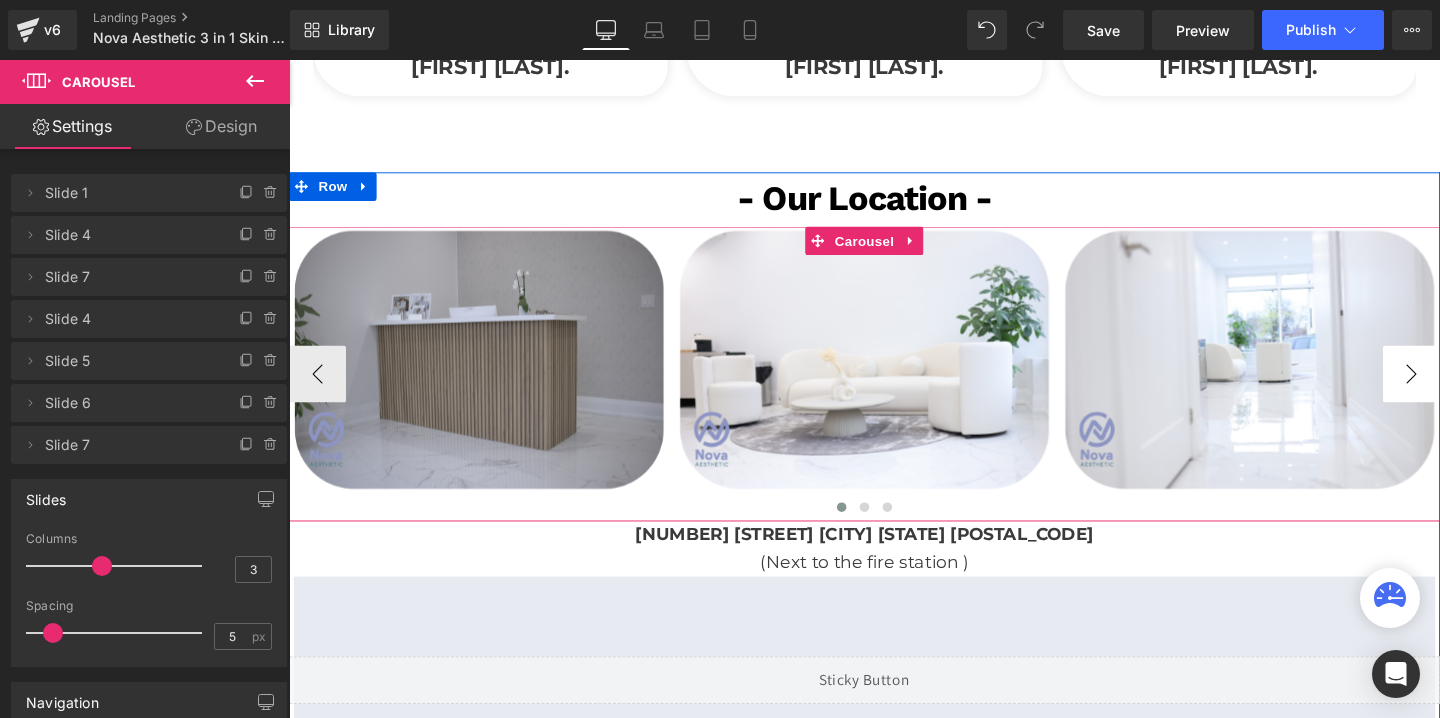 click on "›" at bounding box center (1469, 390) 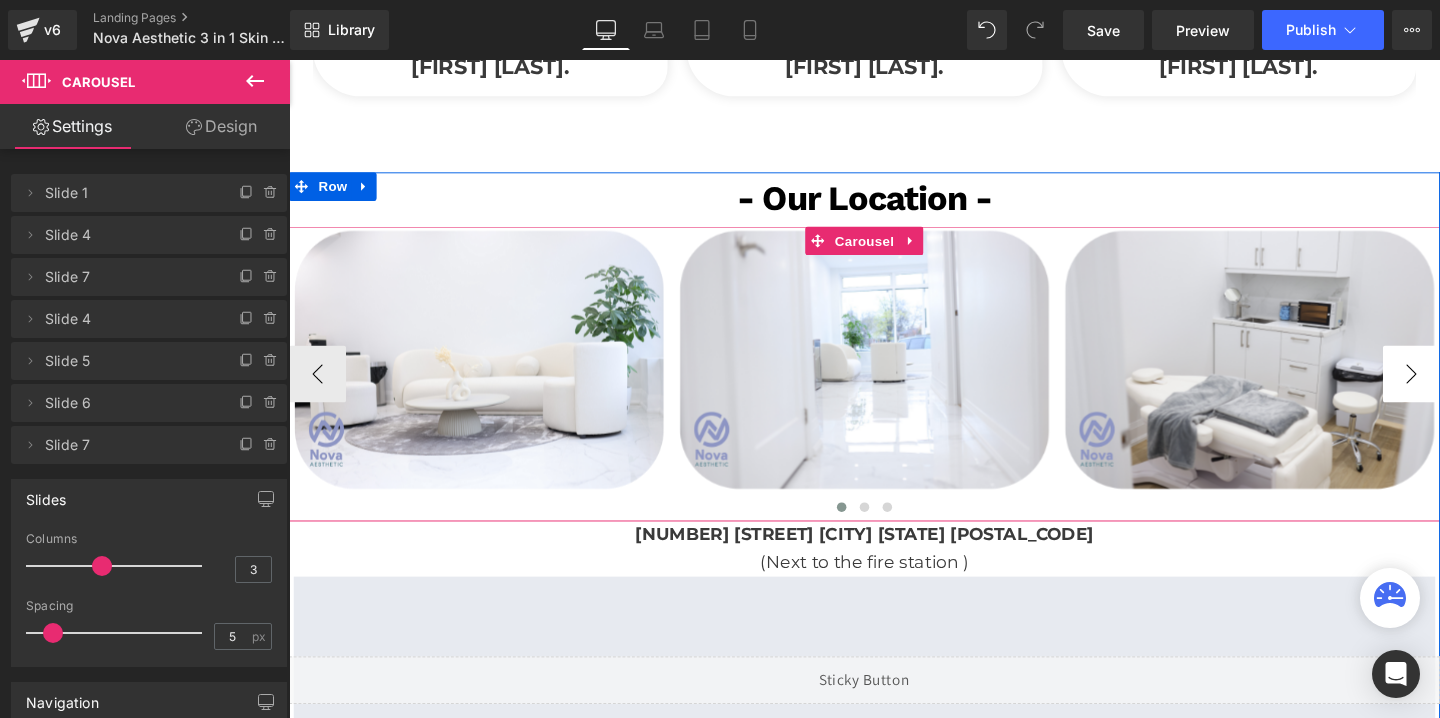 click on "›" at bounding box center [1469, 390] 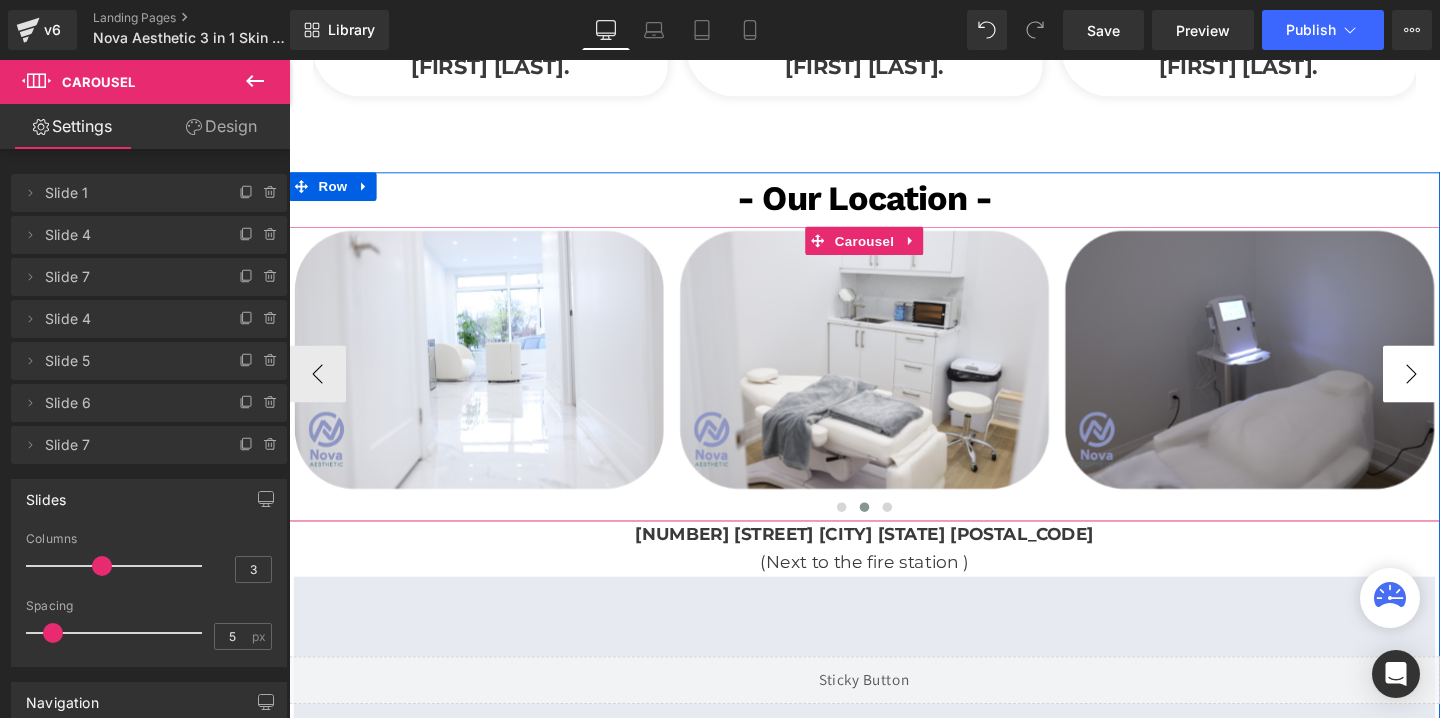 click on "›" at bounding box center [1469, 390] 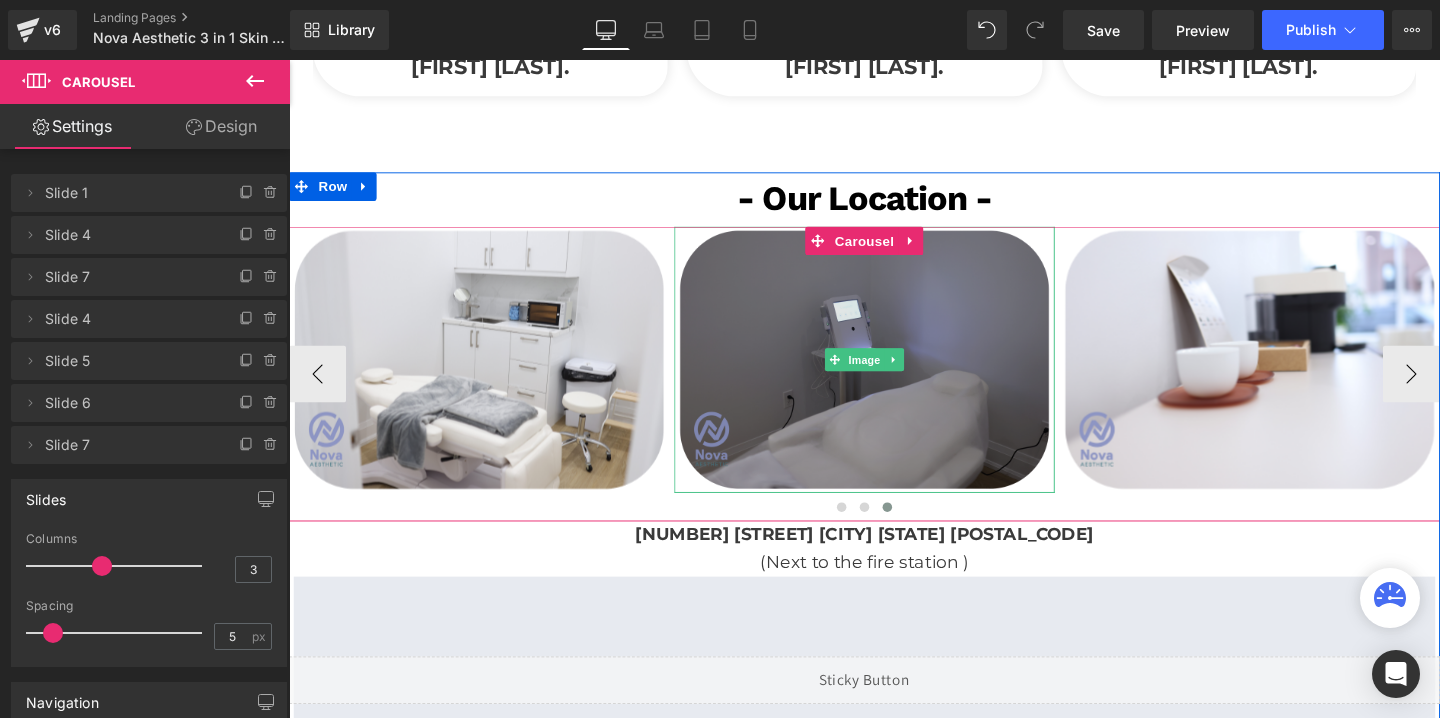 scroll, scrollTop: 3961, scrollLeft: 0, axis: vertical 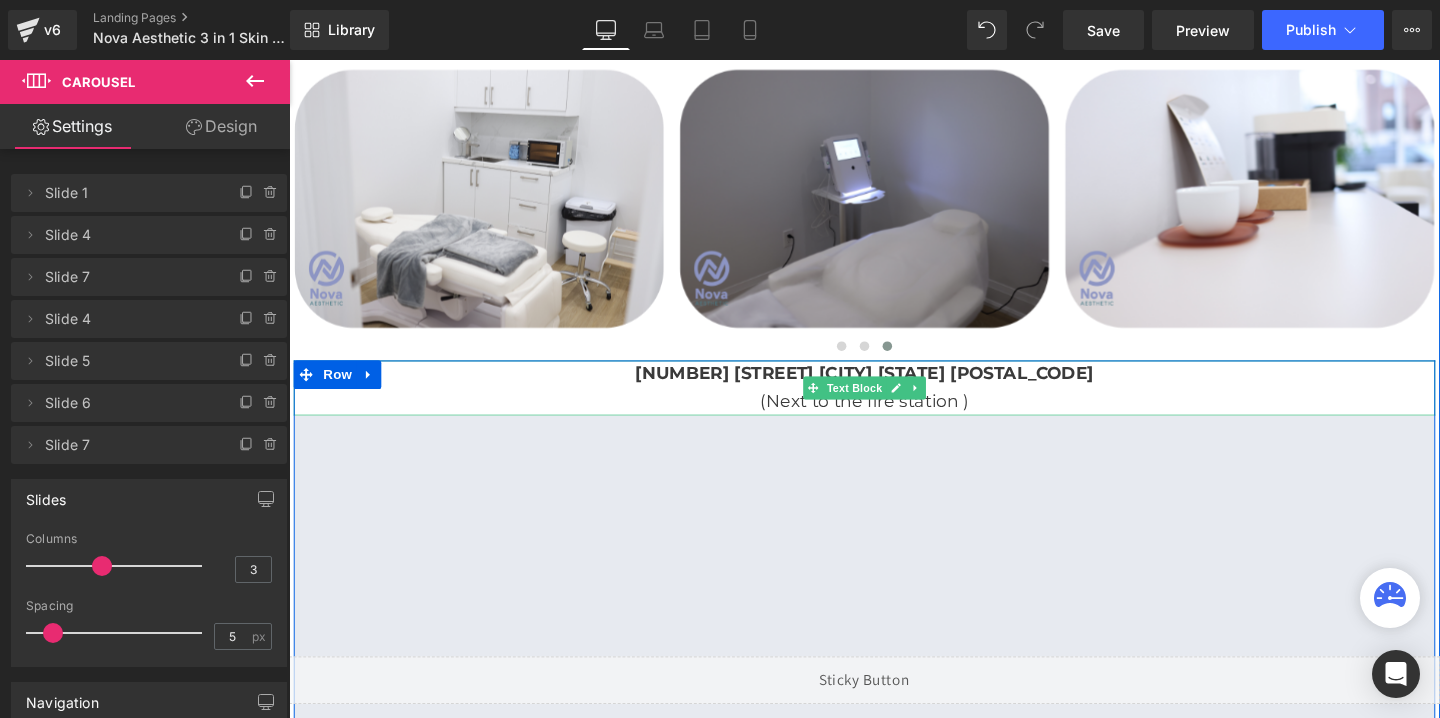 click on "[NUMBER] [STREET] [CITY] [STATE] [POSTAL_CODE]" at bounding box center (894, 390) 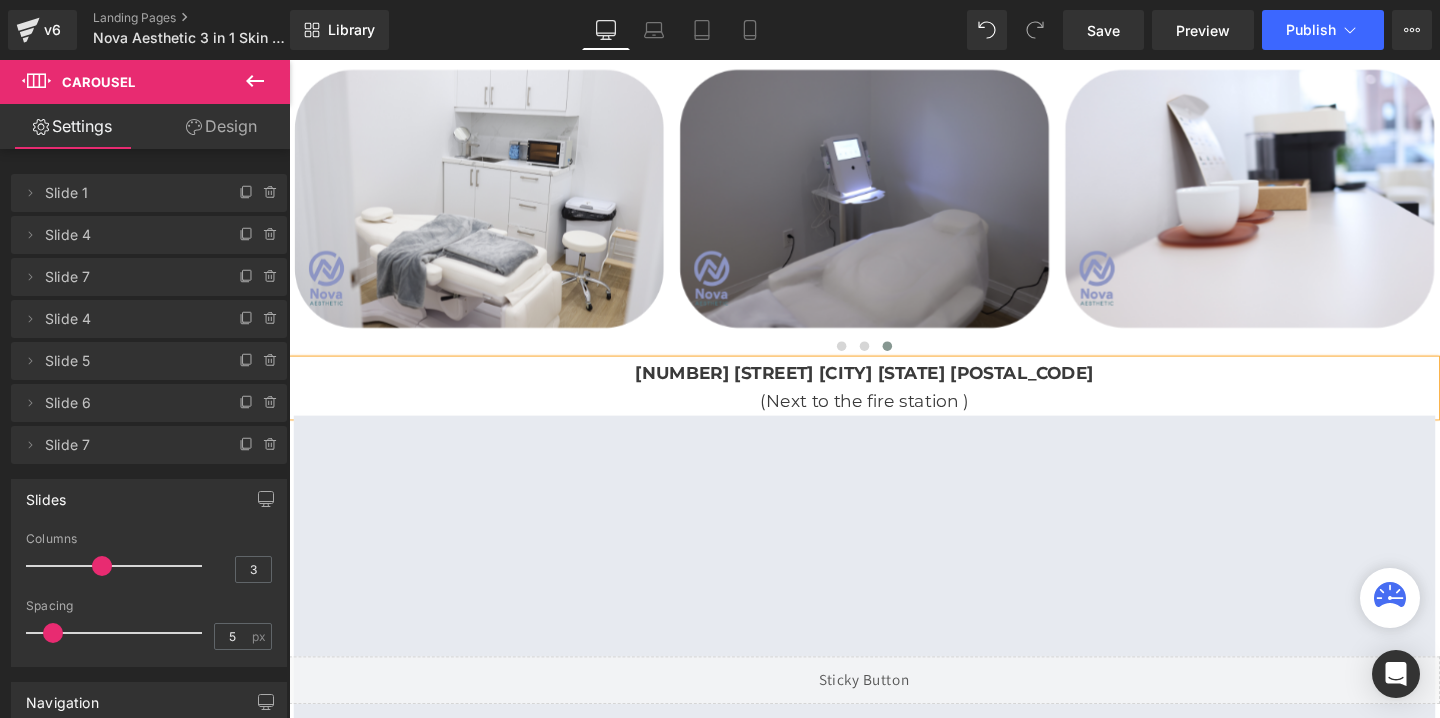 click on "[NUMBER] [STREET] [CITY] [STATE] [POSTAL_CODE]" at bounding box center (894, 390) 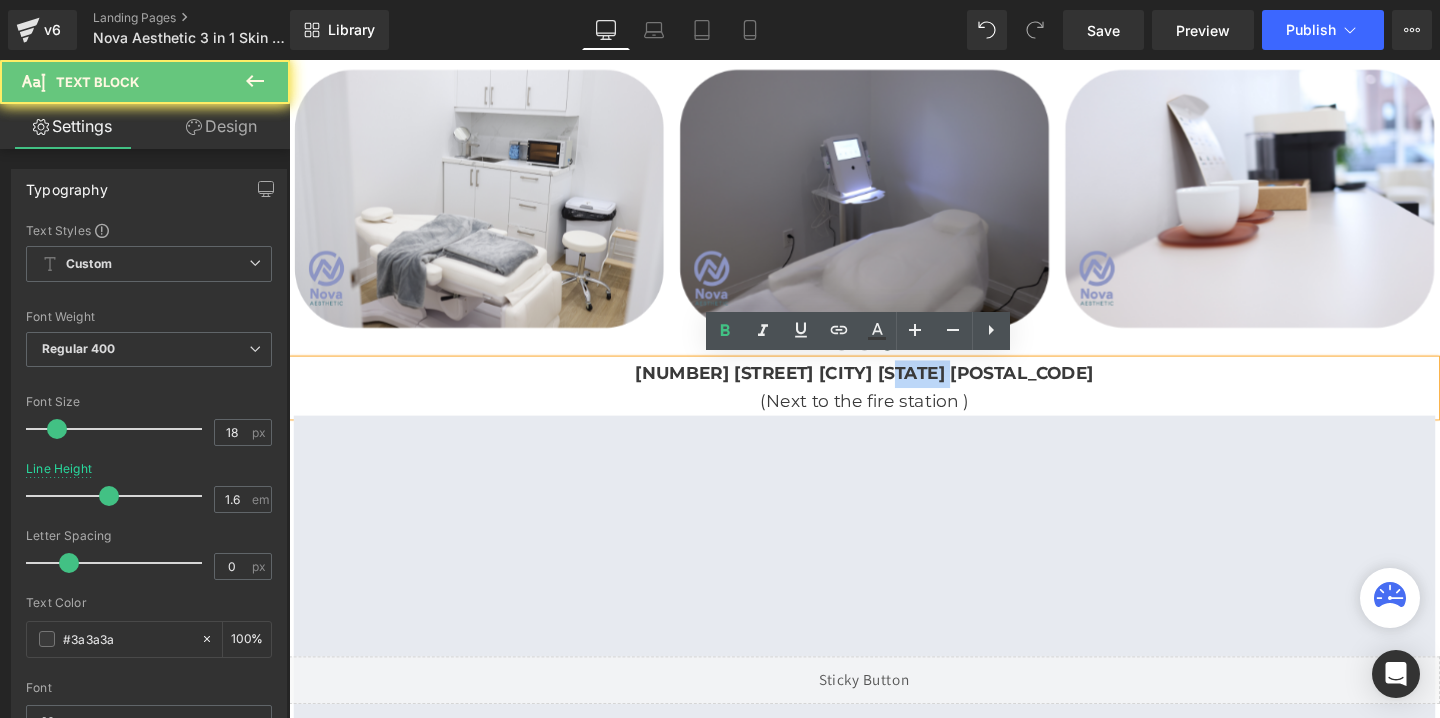 click on "[NUMBER] [STREET] [CITY] [STATE] [POSTAL_CODE]" at bounding box center [894, 390] 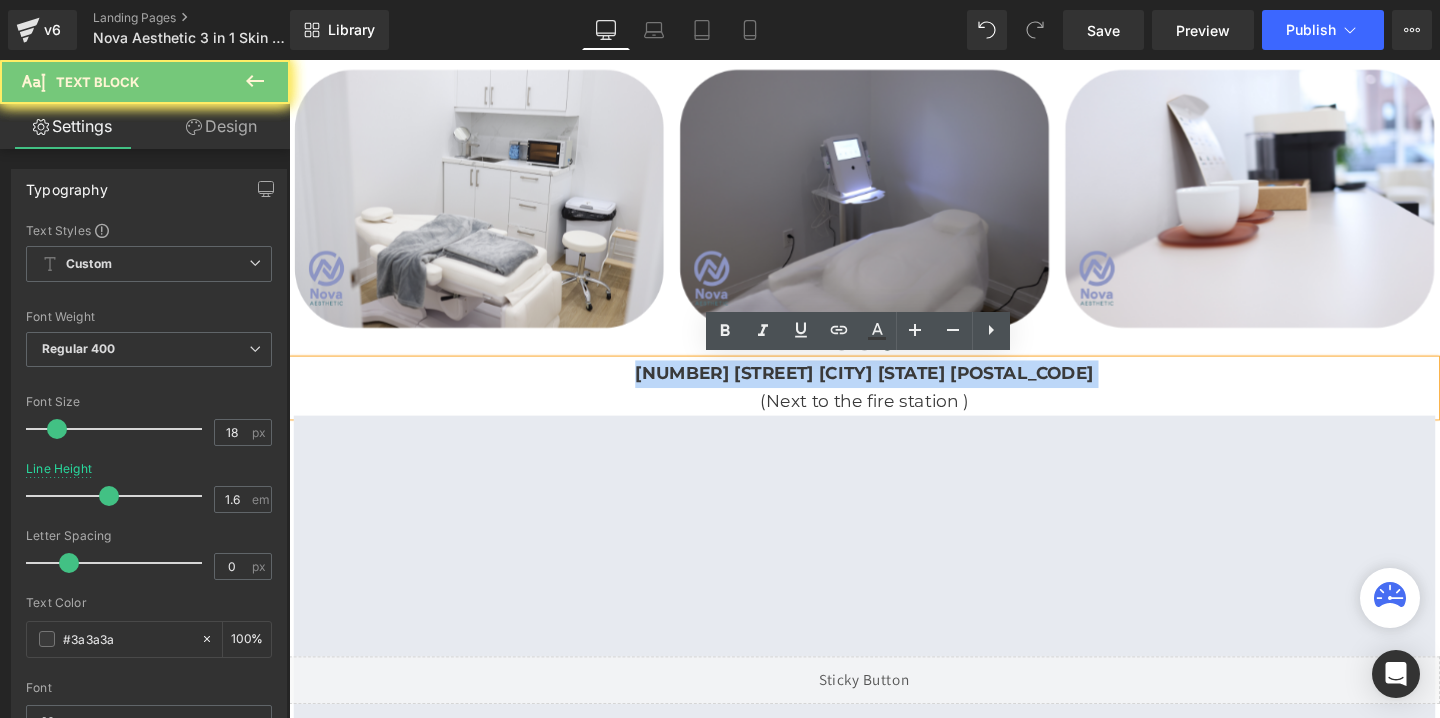 copy on "[NUMBER] [STREET] [CITY] [STATE] [POSTAL_CODE]" 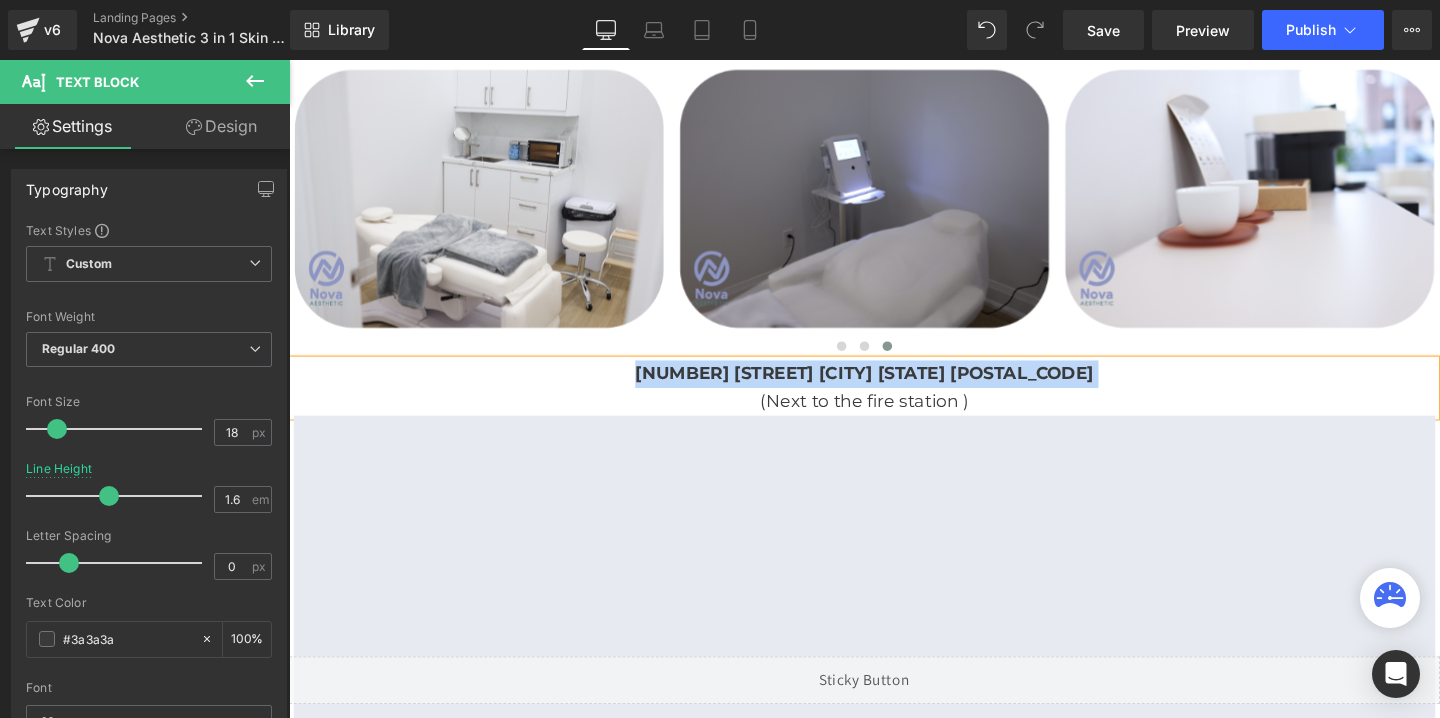 click on "(Next to the fire station )" at bounding box center (894, 419) 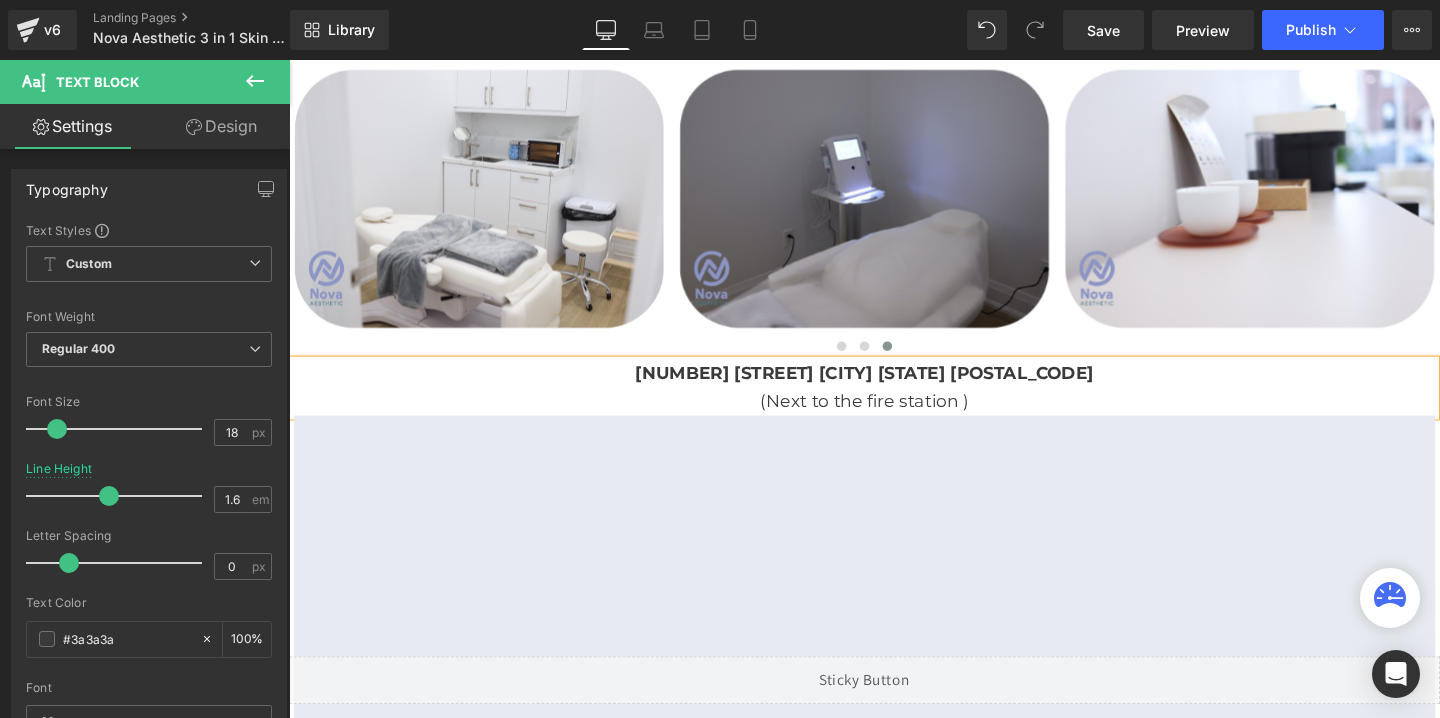 click on "(Next to the fire station )" at bounding box center [894, 419] 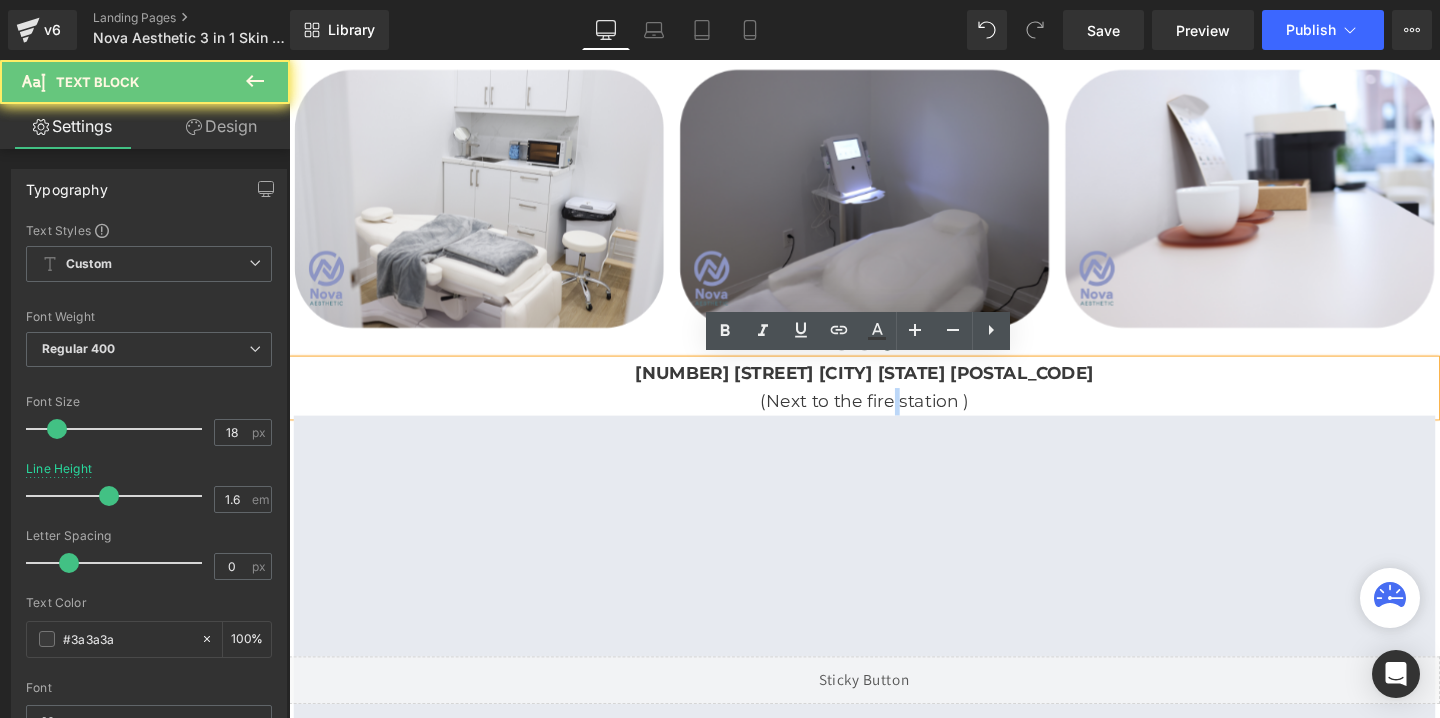 click on "(Next to the fire station )" at bounding box center (894, 419) 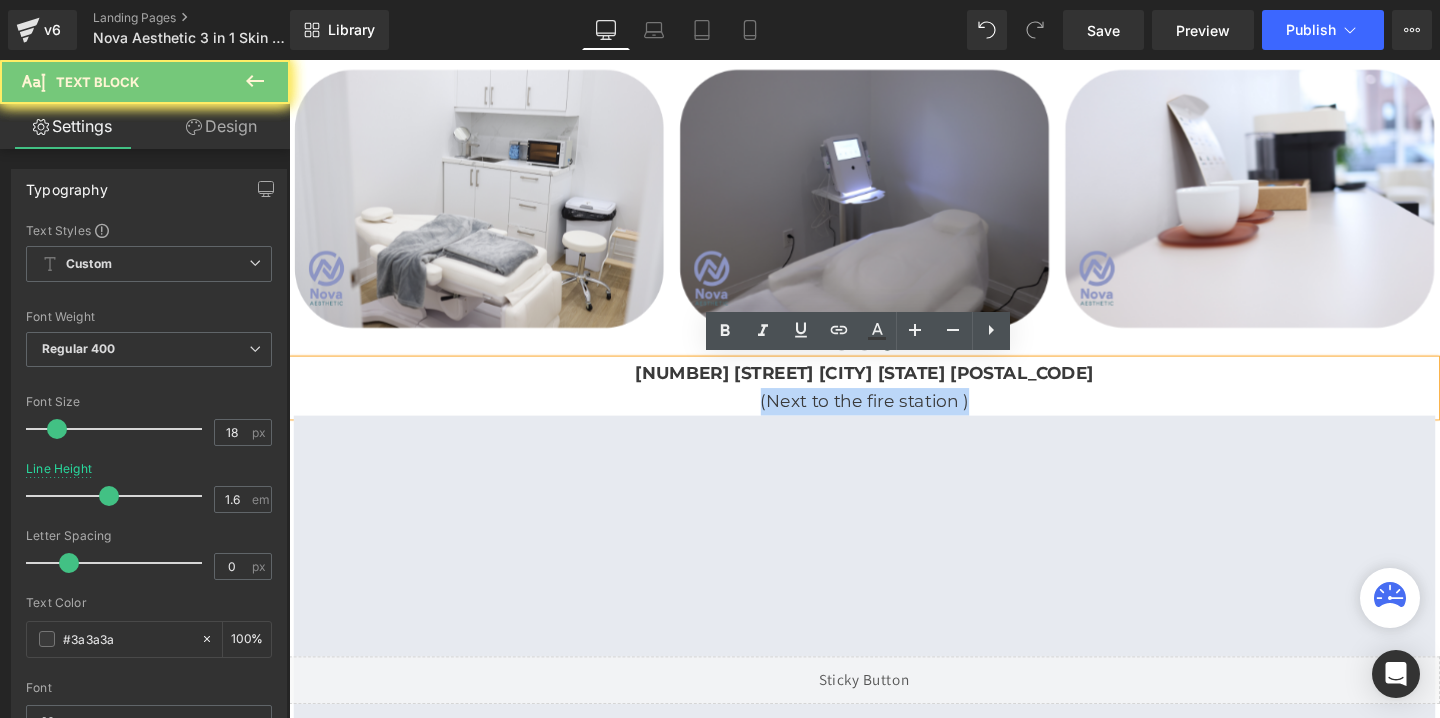 copy on "(Next to the fire station )" 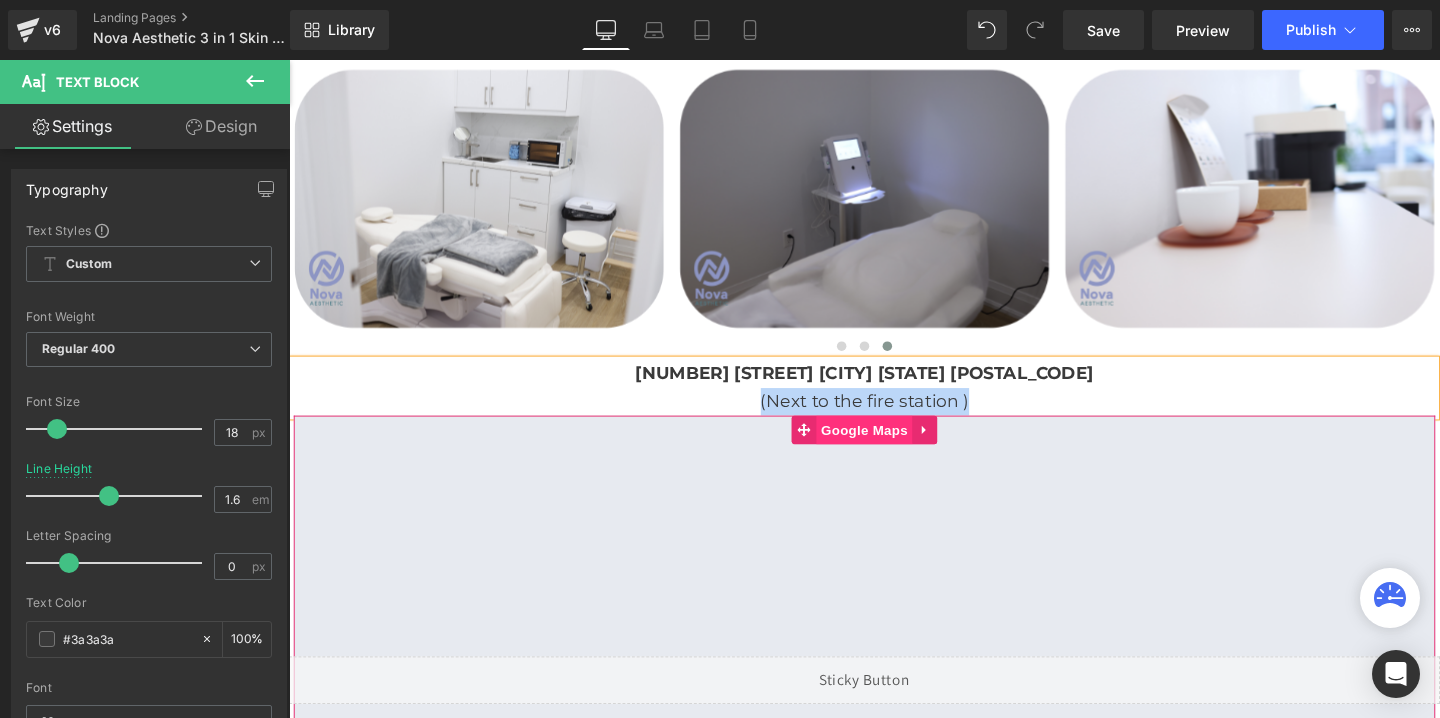 click on "Google Maps" at bounding box center [893, 449] 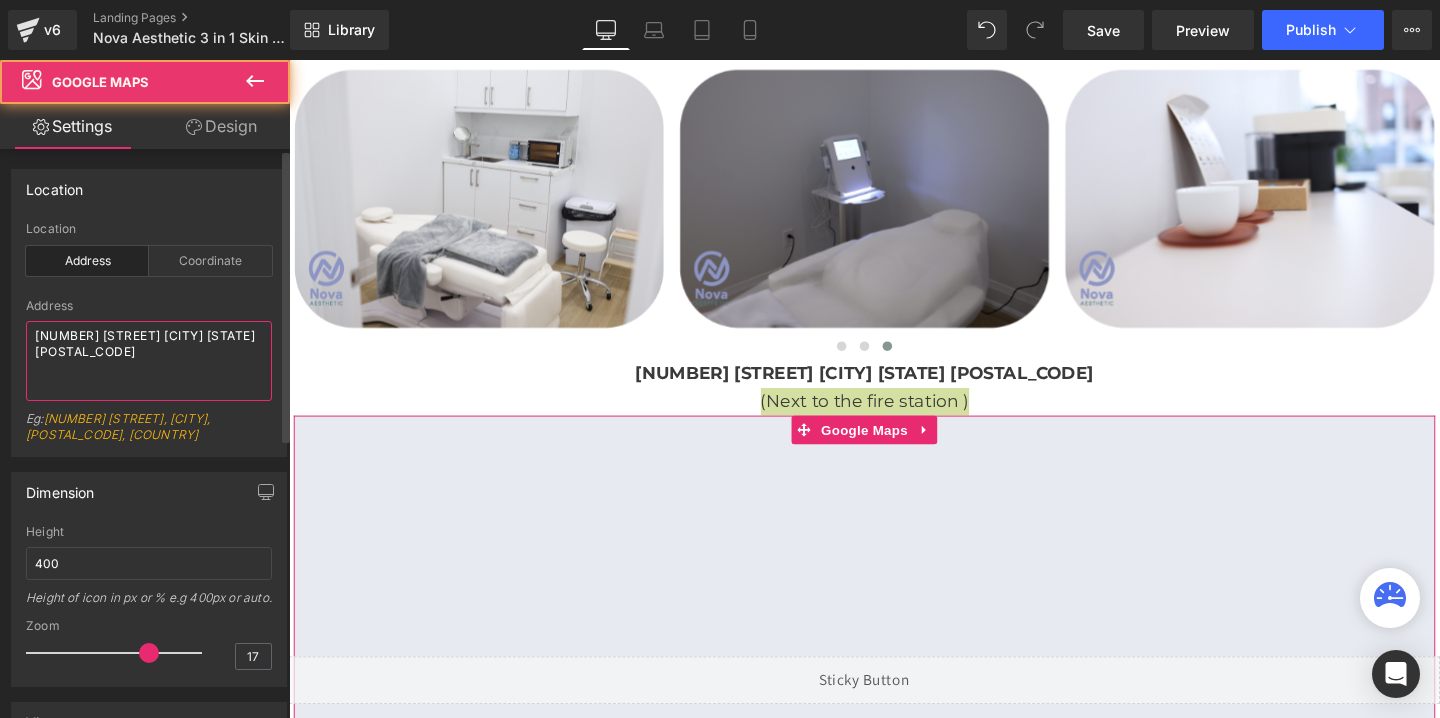 click on "[NUMBER] [STREET] [CITY] [STATE] [POSTAL_CODE]" at bounding box center [149, 361] 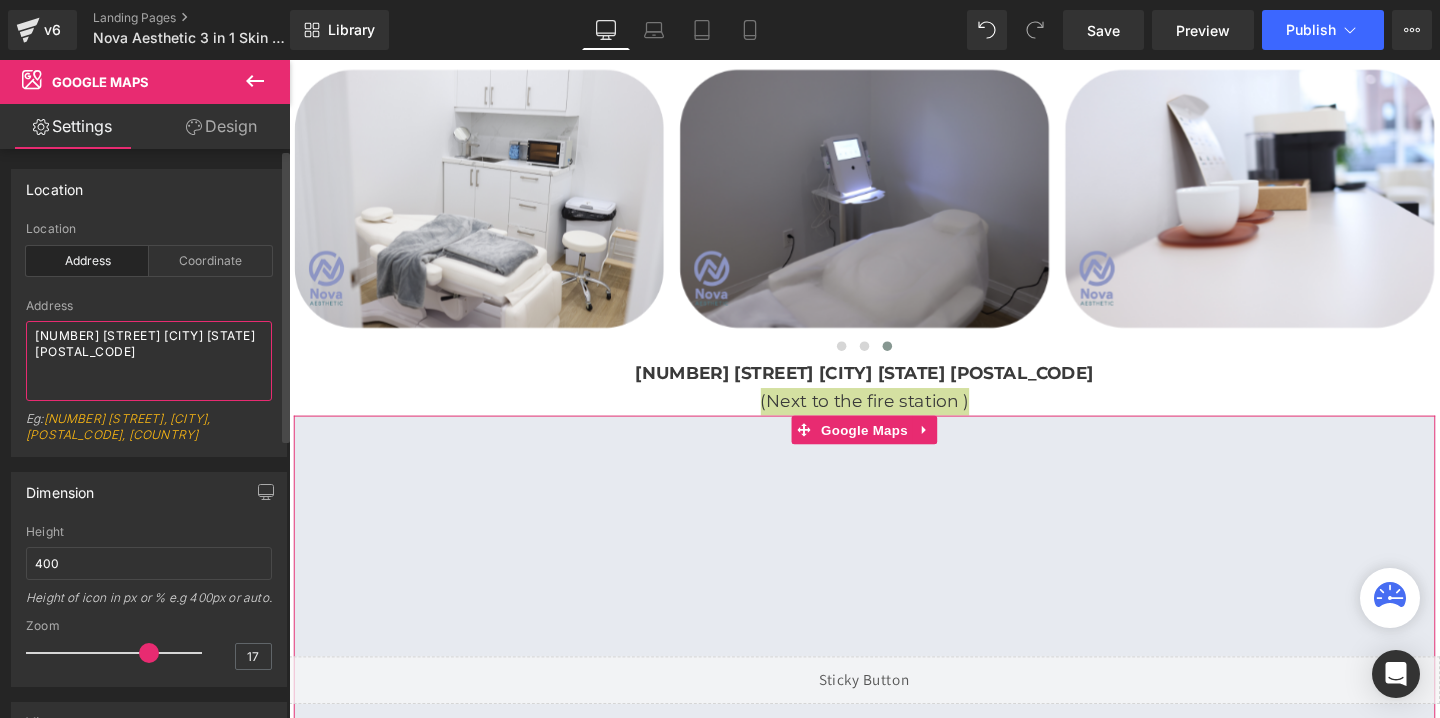 click on "[NUMBER] [STREET] [CITY] [STATE] [POSTAL_CODE]" at bounding box center [149, 361] 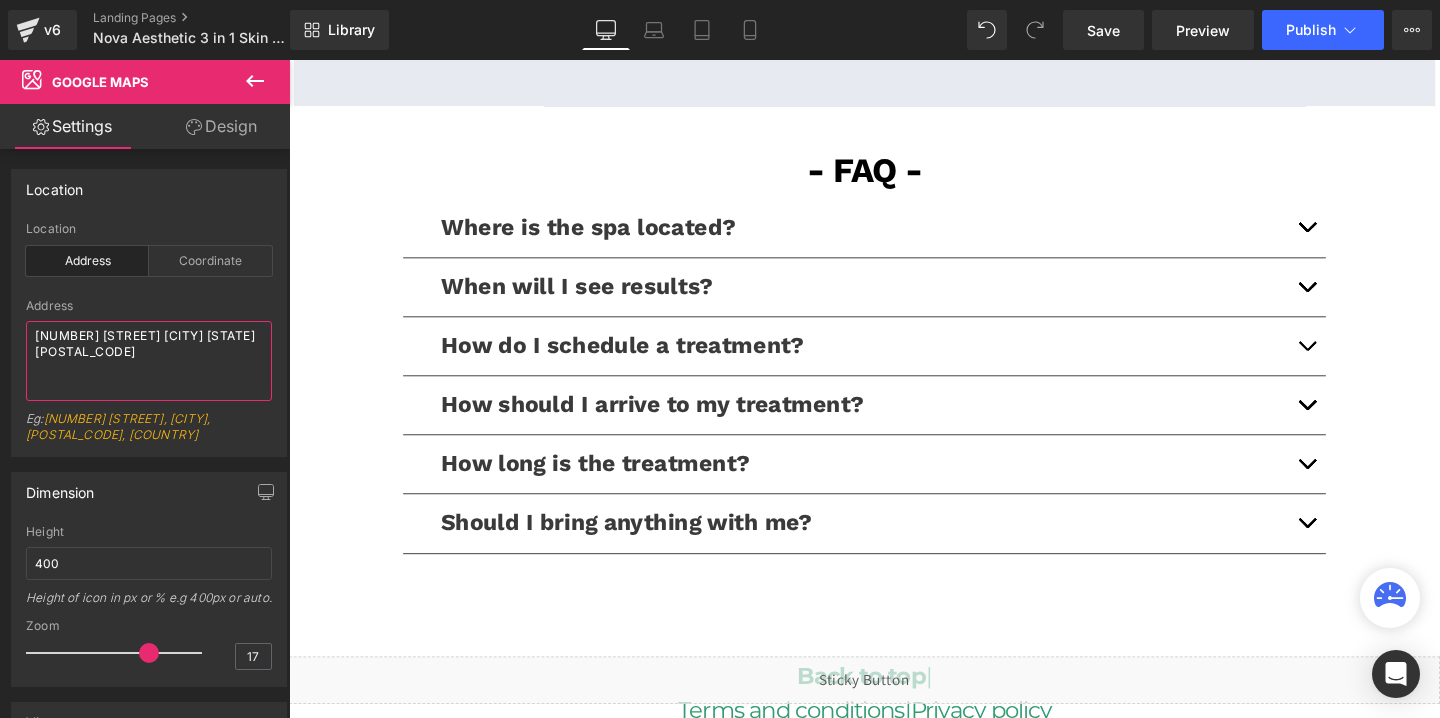 scroll, scrollTop: 4692, scrollLeft: 0, axis: vertical 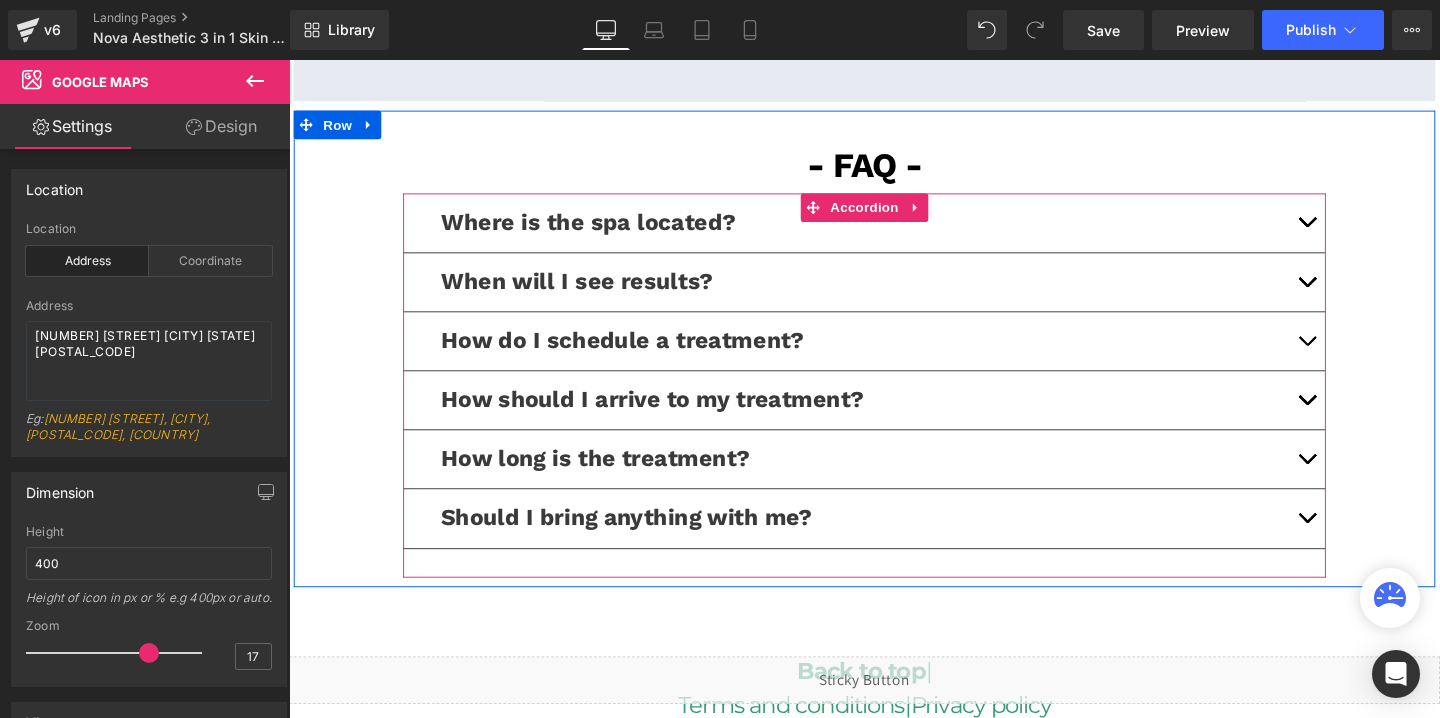 click at bounding box center (1359, 230) 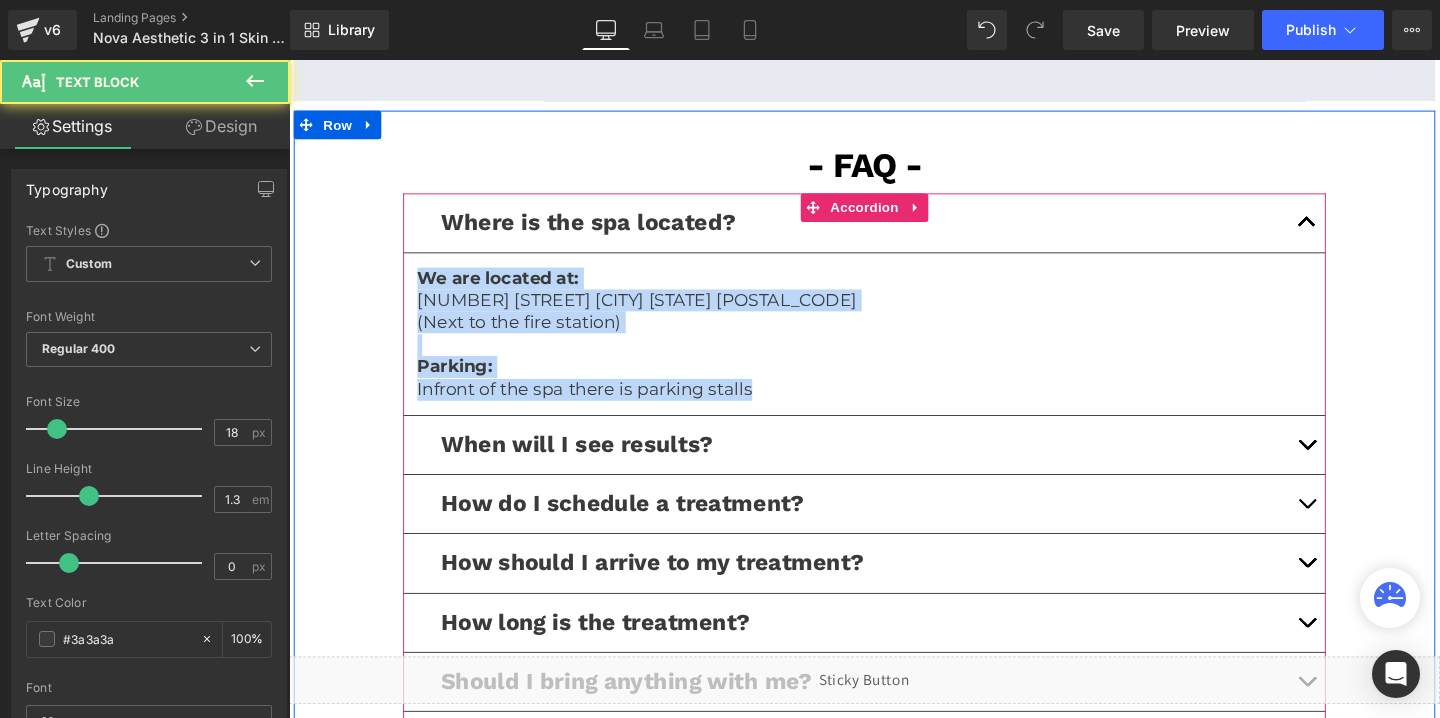 drag, startPoint x: 784, startPoint y: 395, endPoint x: 441, endPoint y: 252, distance: 371.6154 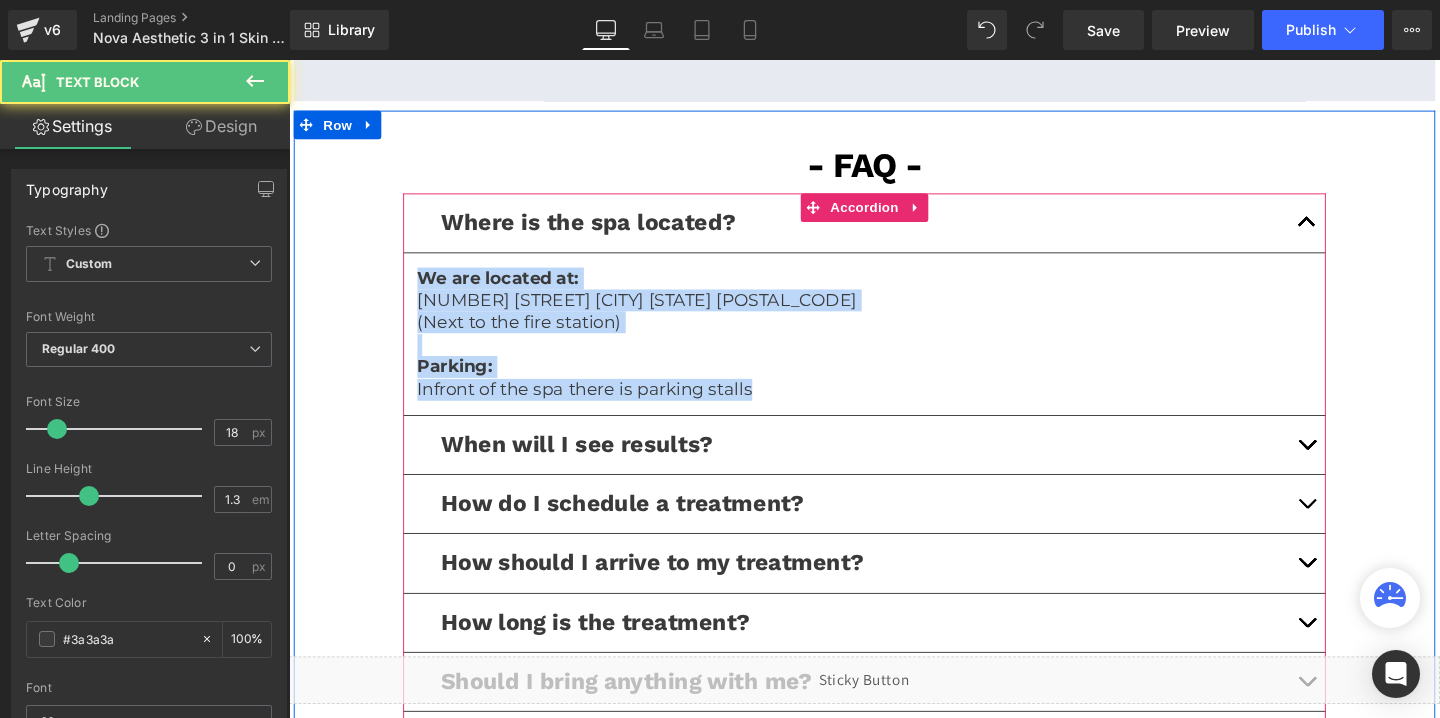 click on "Where is the spa located?
Text Block
We are located at: [NUMBER] [STREET] [CITY] [STATE] [POSTAL_CODE] (Next to the fire station) Parking: Infront of the spa there is parking stalls
Text Block" at bounding box center (894, 317) 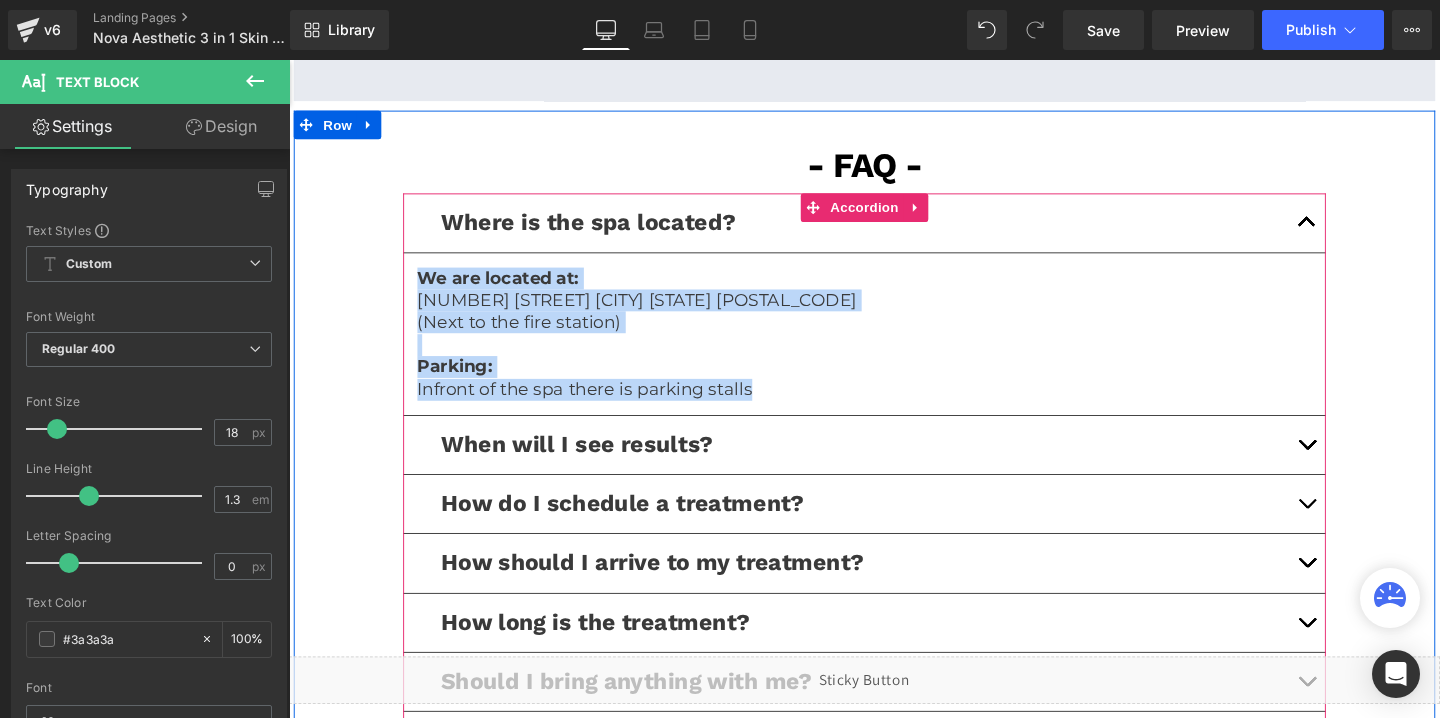 copy on "Text Block
We are located at: [NUMBER] [STREET] [CITY] [STATE] [POSTAL_CODE] (Next to the fire station) Parking: Infront of the spa there is parking stalls" 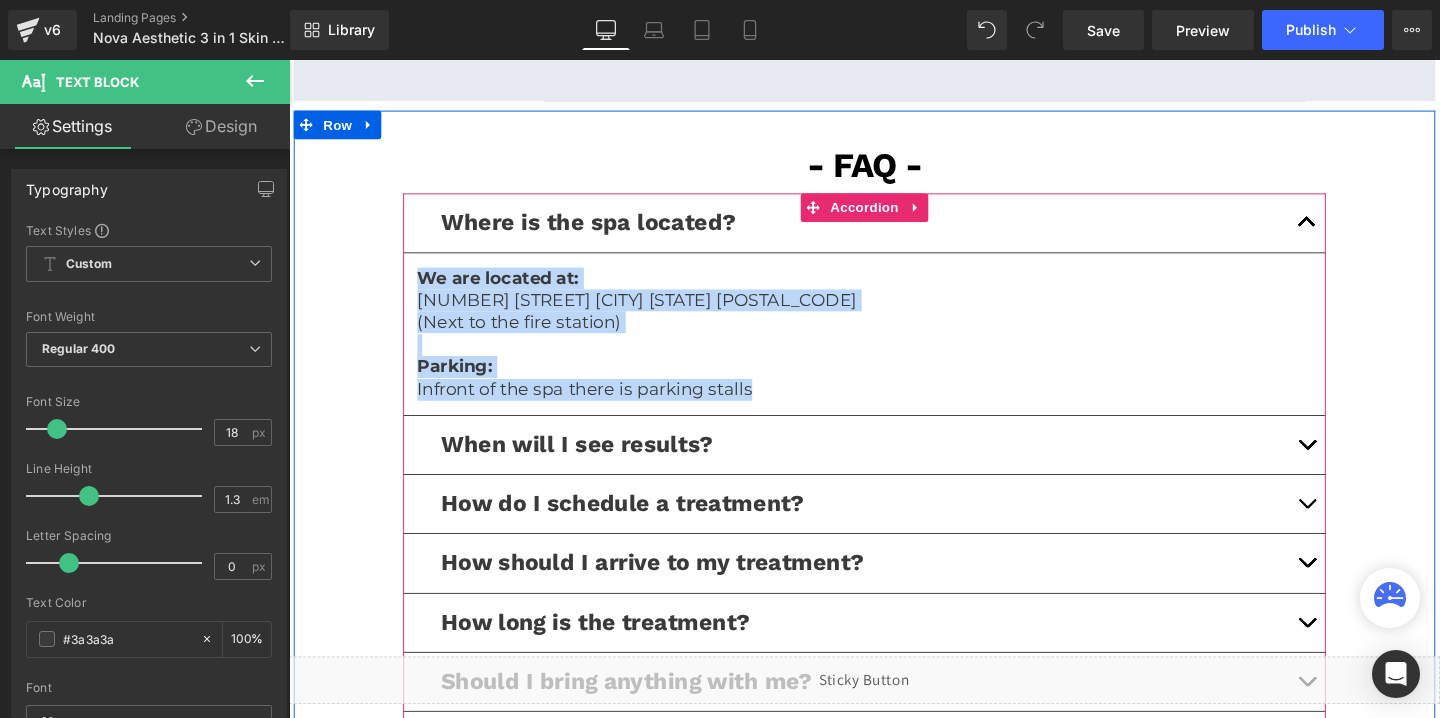 click at bounding box center (1359, 531) 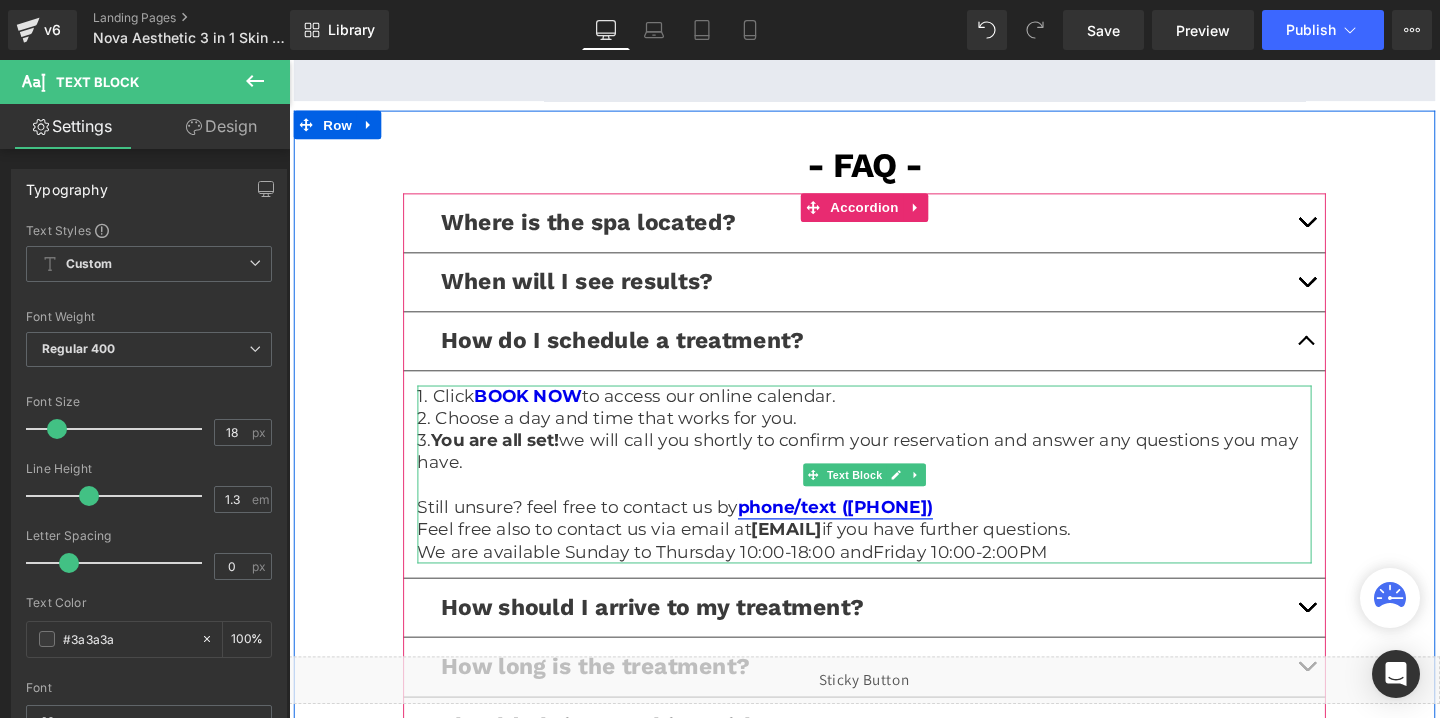 drag, startPoint x: 1018, startPoint y: 525, endPoint x: 876, endPoint y: 529, distance: 142.05632 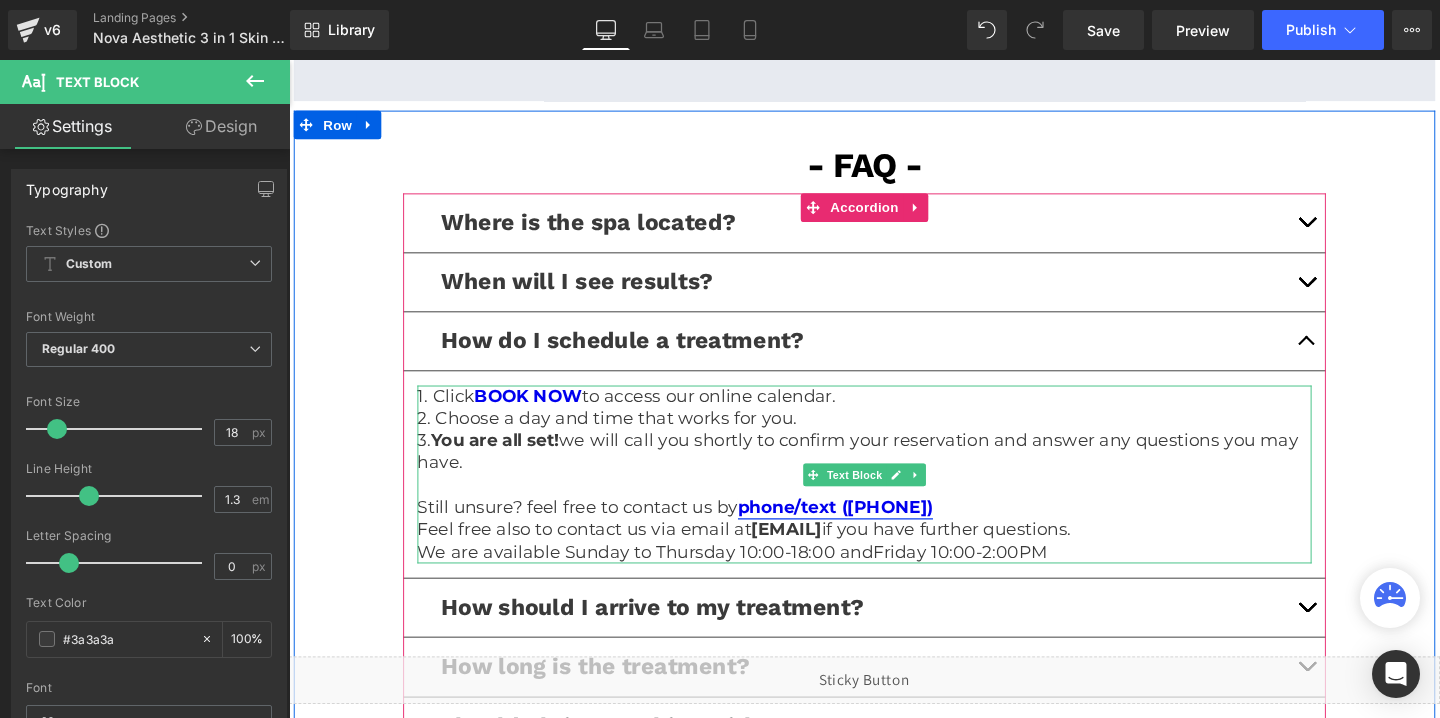 click on "Still unsure? feel free to contact us by  phone/text ([PHONE])" at bounding box center (894, 530) 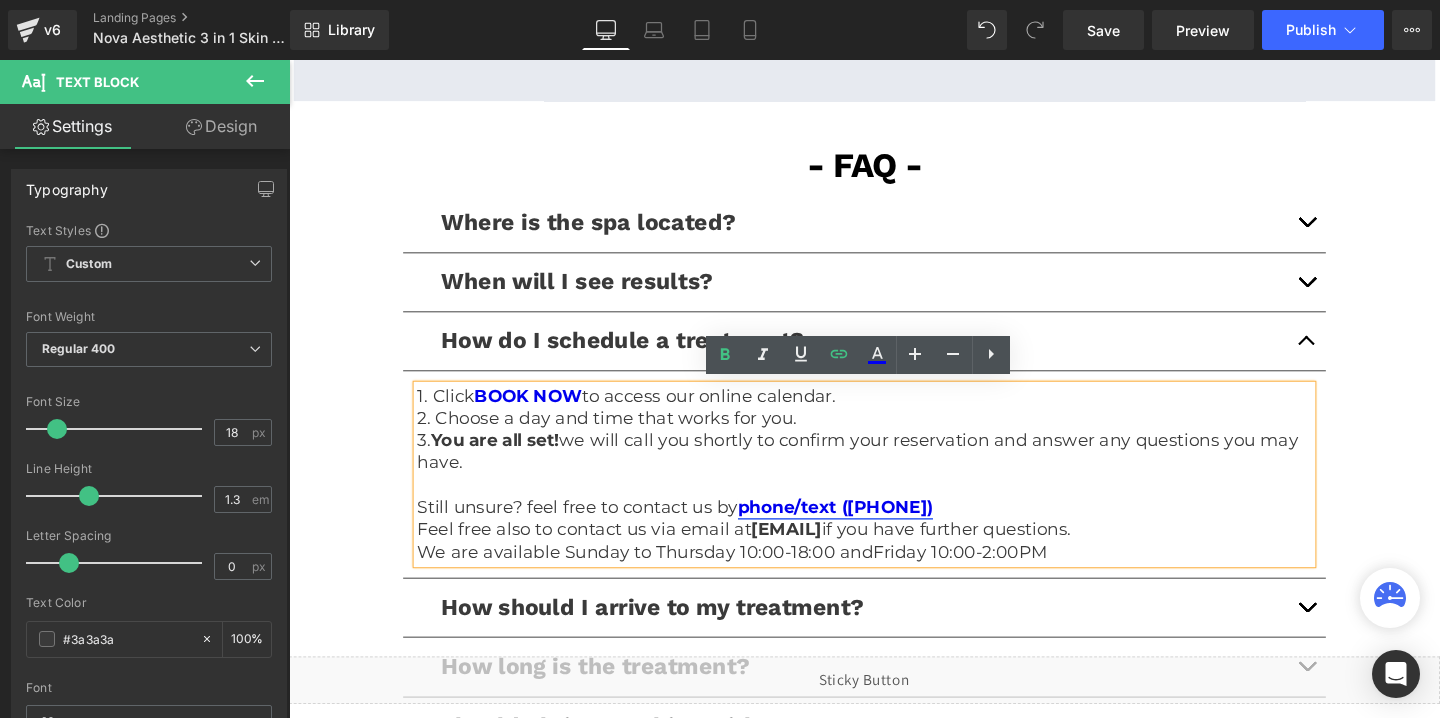 copy on "([PHONE])" 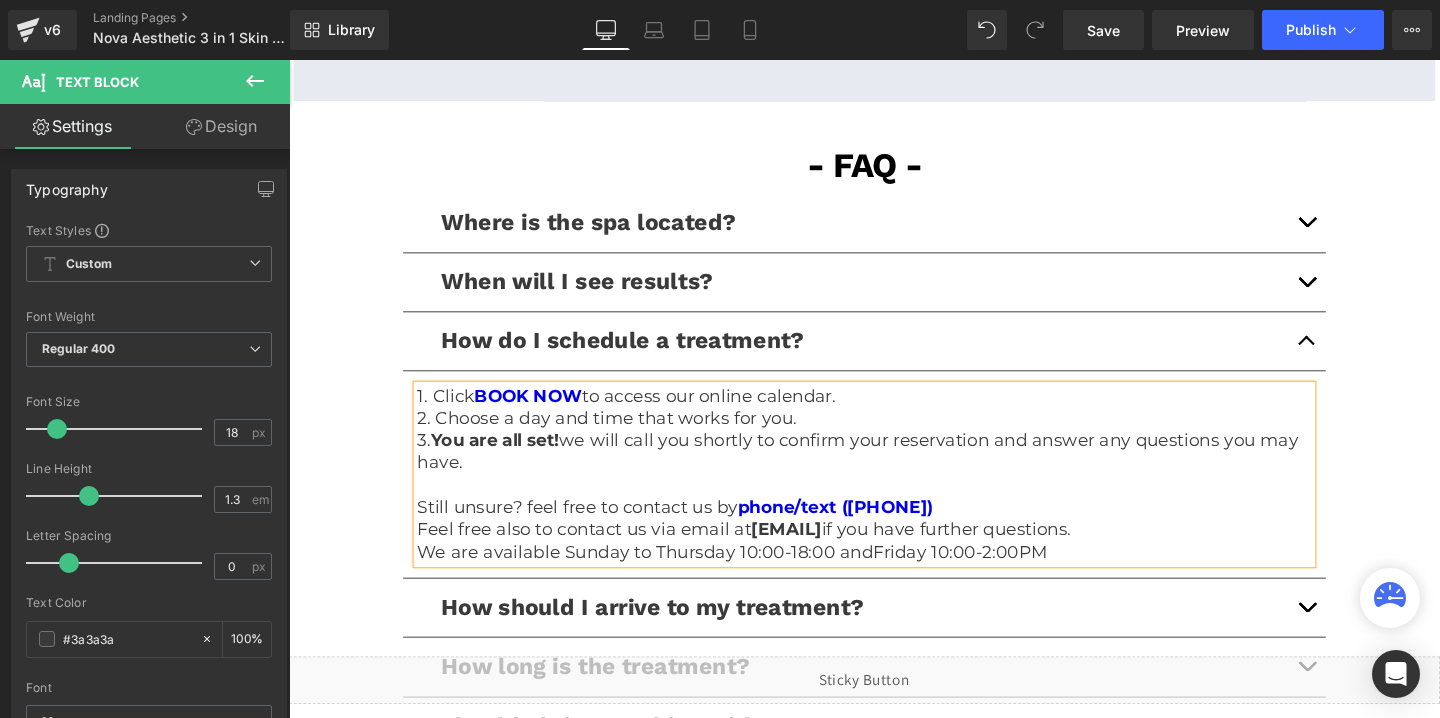 click on "We are available Sunday to Thursday 10:00-18:00 and  Friday 10:00-2:00PM" at bounding box center (894, 577) 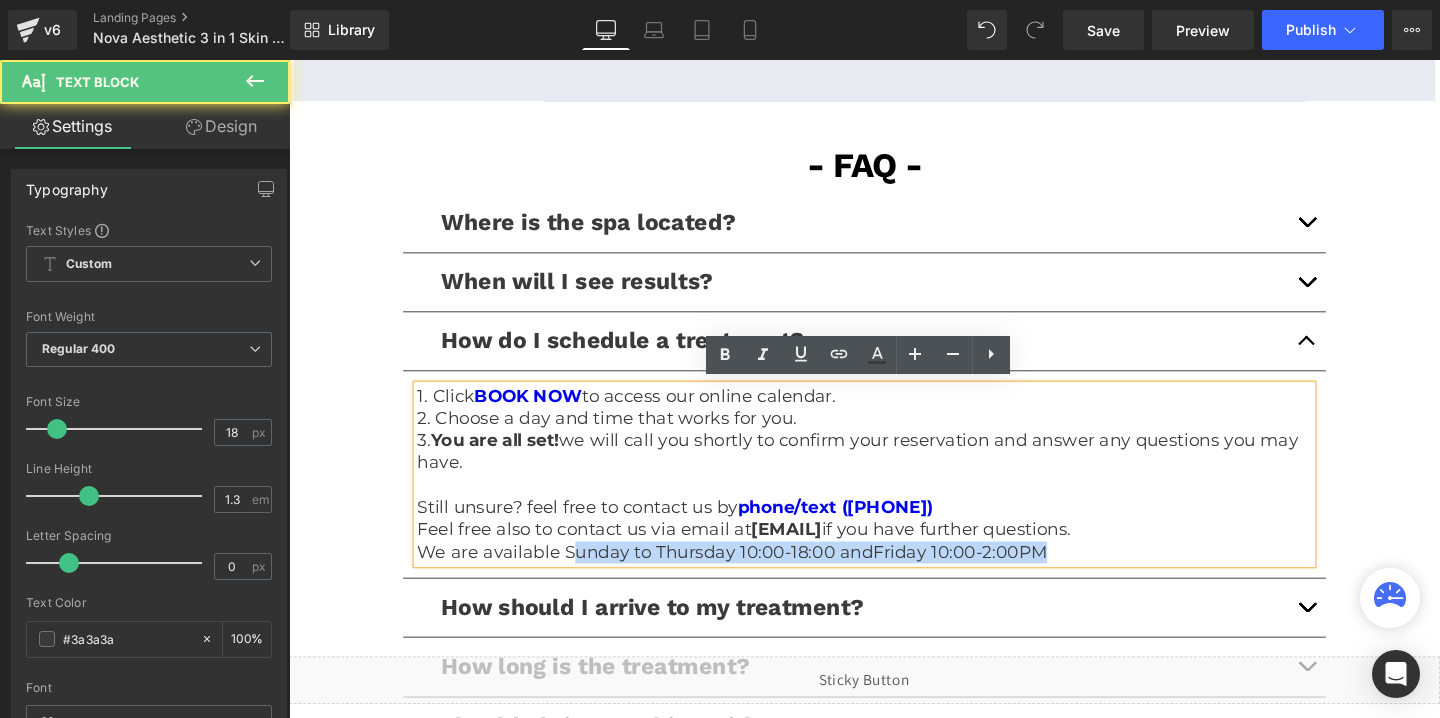 drag, startPoint x: 581, startPoint y: 575, endPoint x: 1178, endPoint y: 597, distance: 597.4052 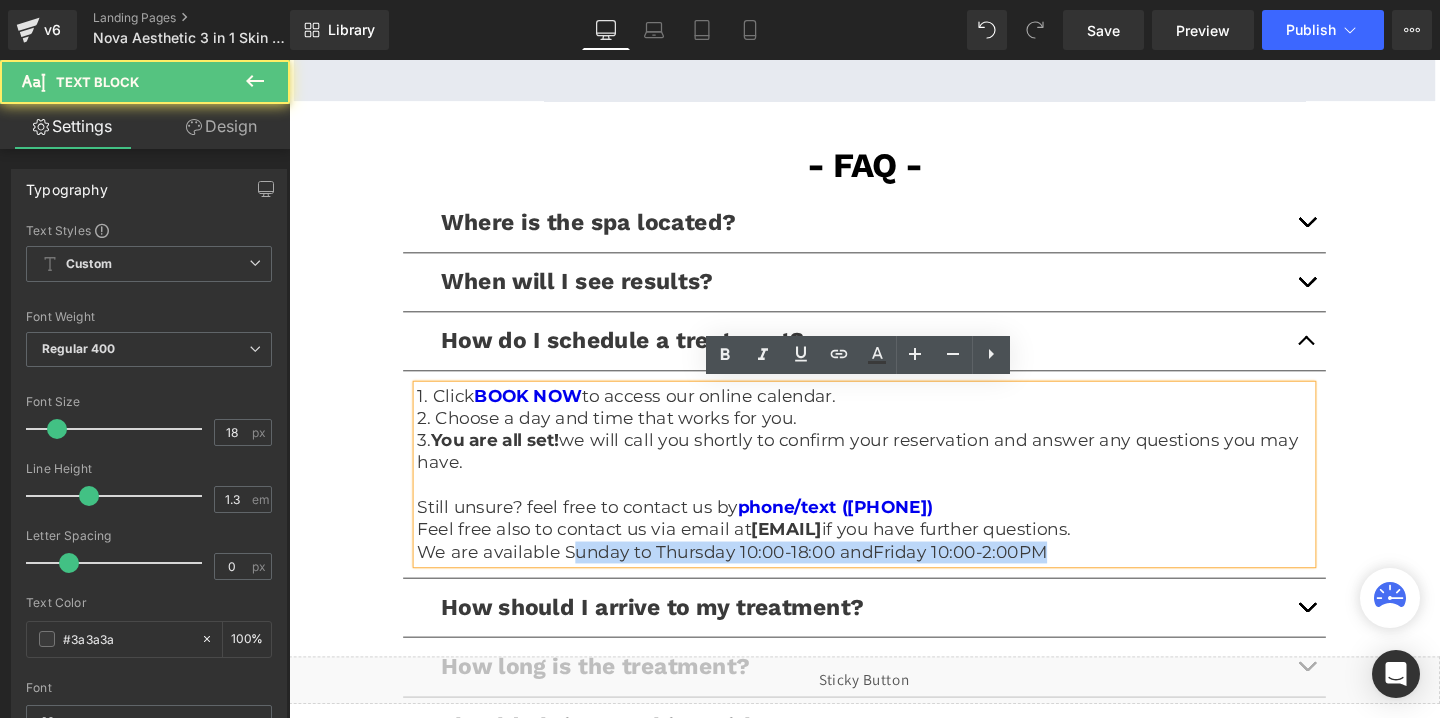 click on "1. Click  BOOK NOW  to access our online calendar. 2. Choose a day and time that works for you. 3.  You are all set!  we will call you shortly to confirm your reservation and answer any questions you may have. Still unsure? feel free to contact us by  phone/text ([PHONE]) Feel free also to contact us via email at  [EMAIL]  if you have further questions. We are available Sunday to Thursday 10:00-18:00 and  Friday 10:00-2:00PM Text Block" at bounding box center [894, 496] 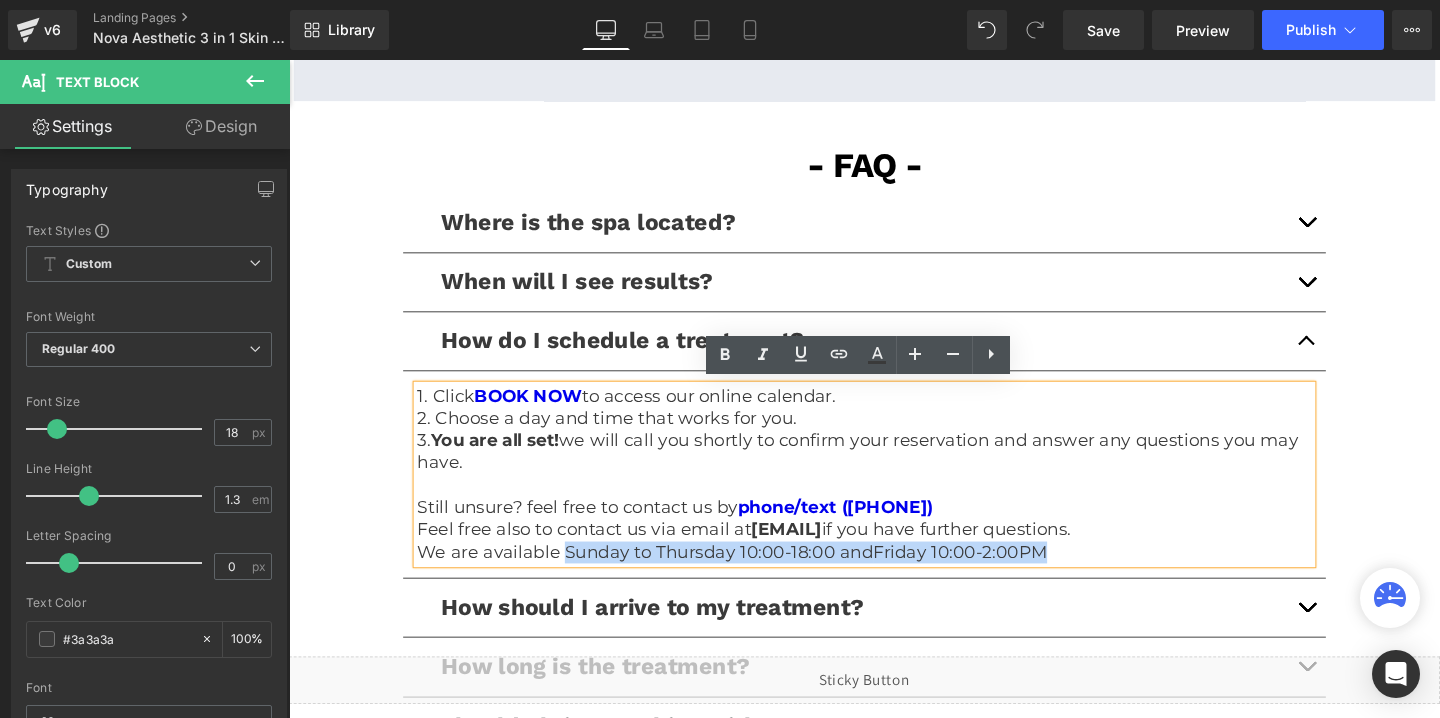 drag, startPoint x: 580, startPoint y: 570, endPoint x: 1111, endPoint y: 569, distance: 531.0009 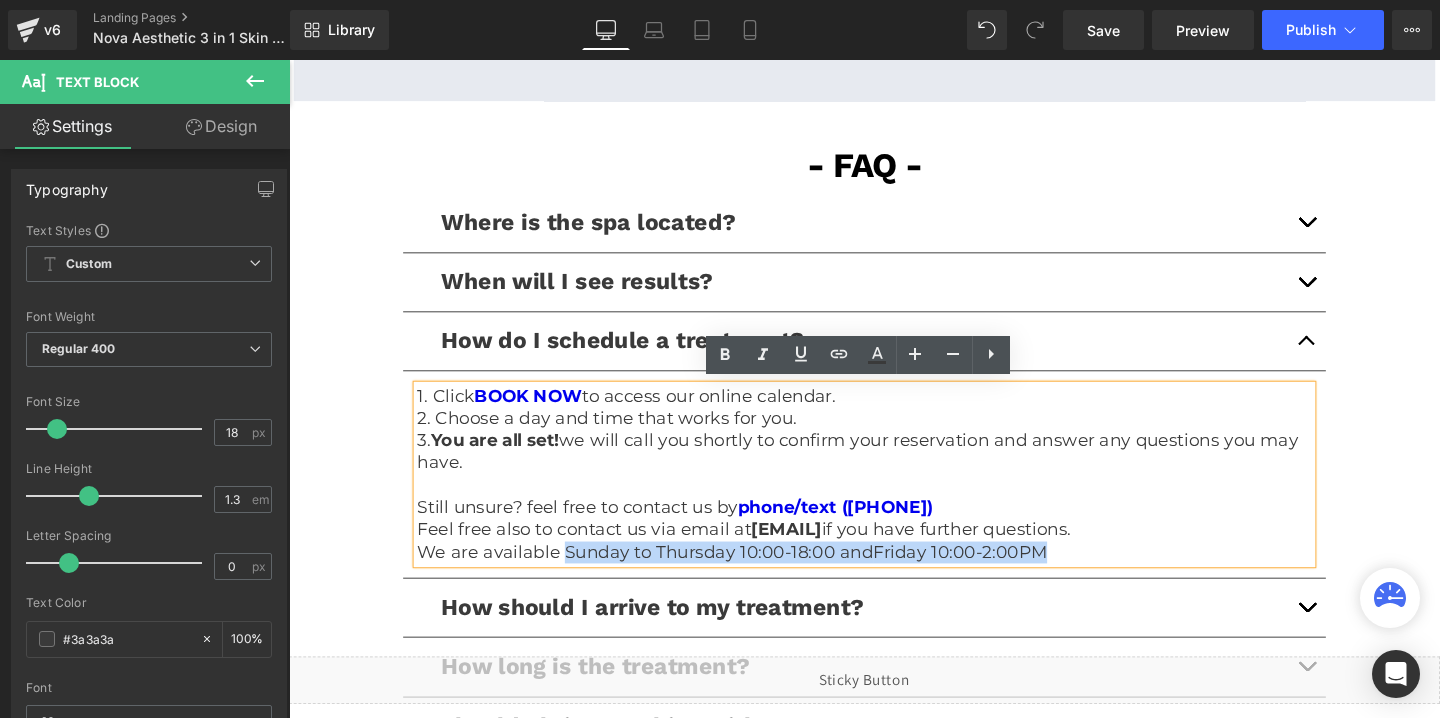click on "We are available Sunday to Thursday 10:00-18:00 and  Friday 10:00-2:00PM" at bounding box center (894, 577) 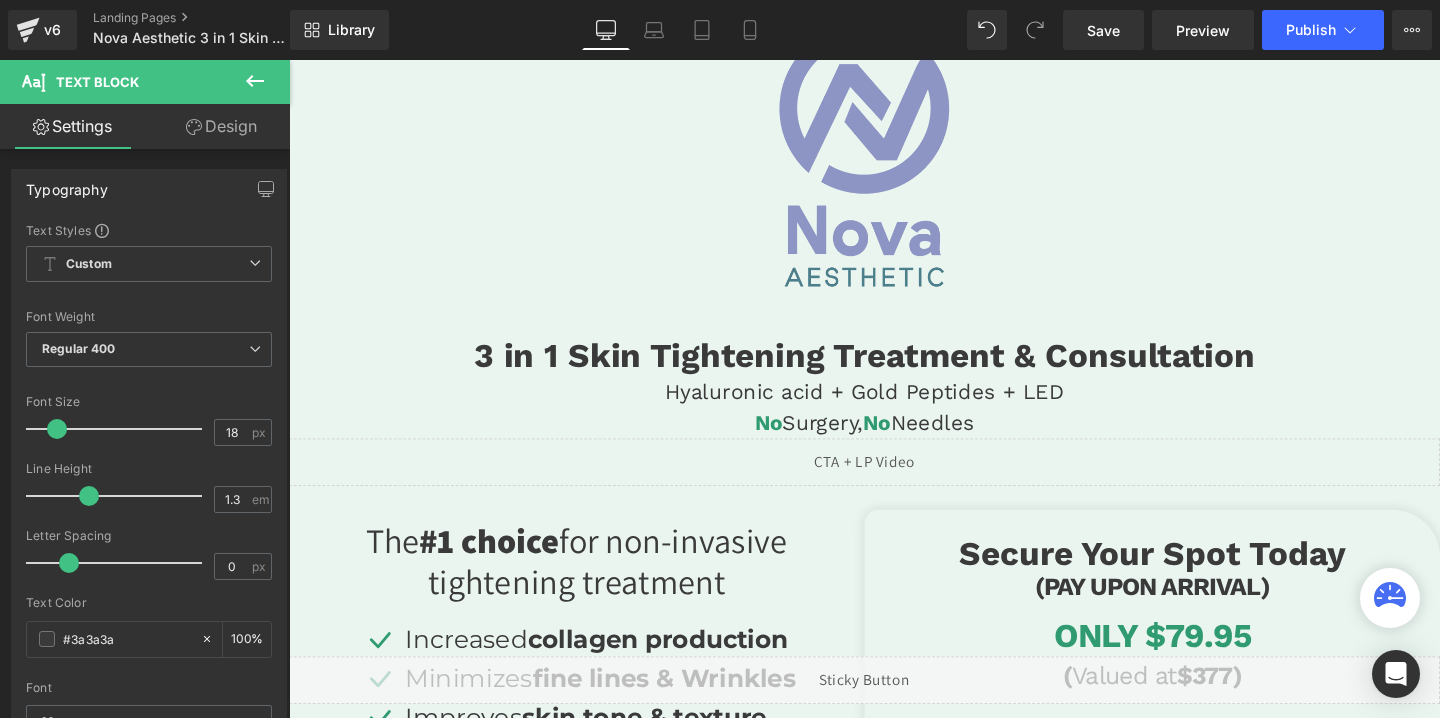 scroll, scrollTop: 0, scrollLeft: 0, axis: both 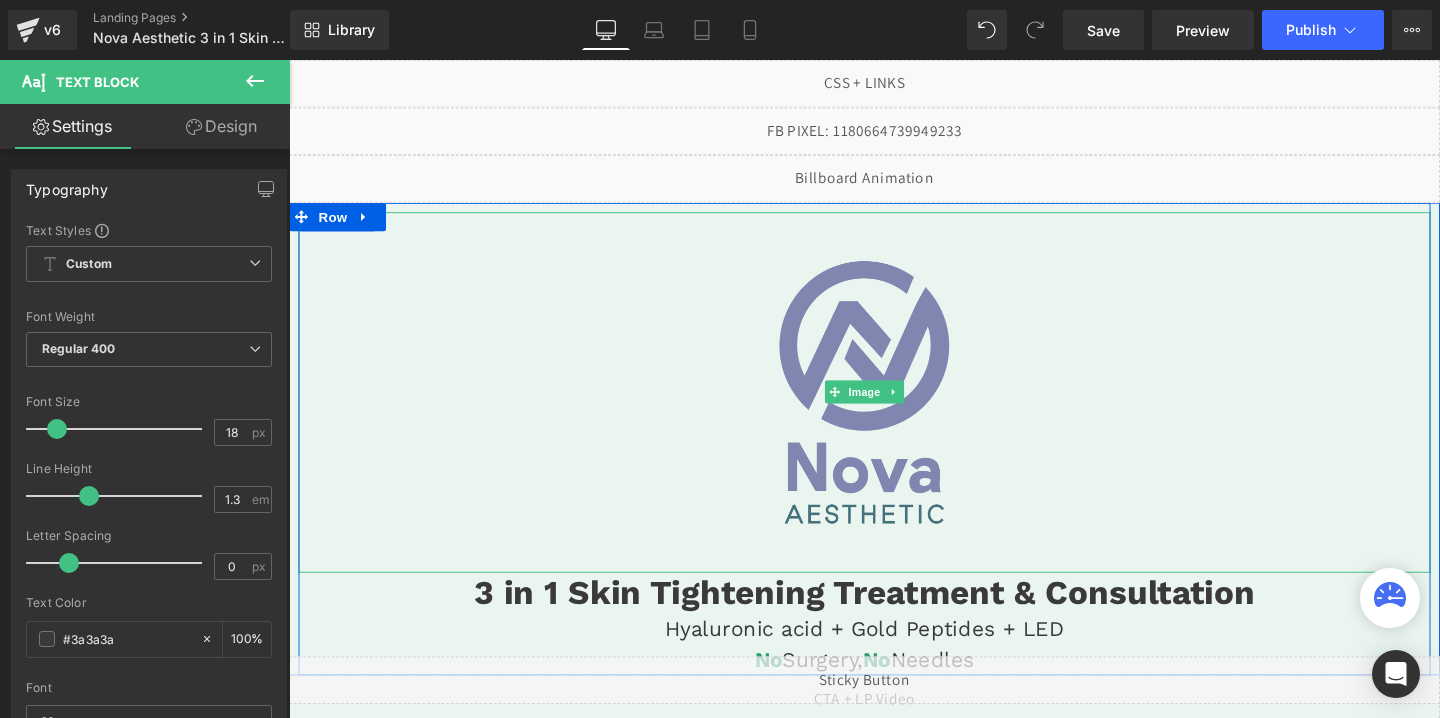 click at bounding box center [894, 409] 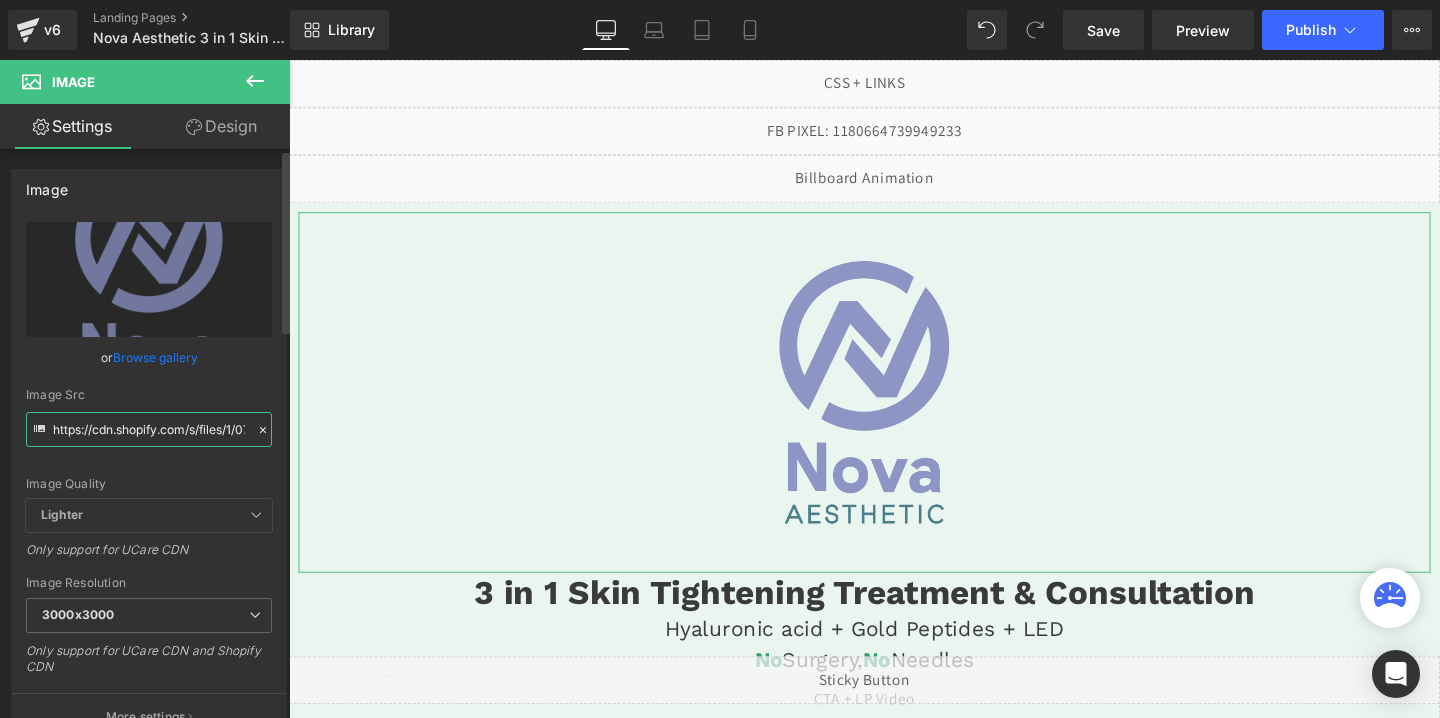click on "https://cdn.shopify.com/s/files/1/0738/7430/9416/files/Nova_Aesthetic_3000x3000.png?v=1748019085" at bounding box center [149, 429] 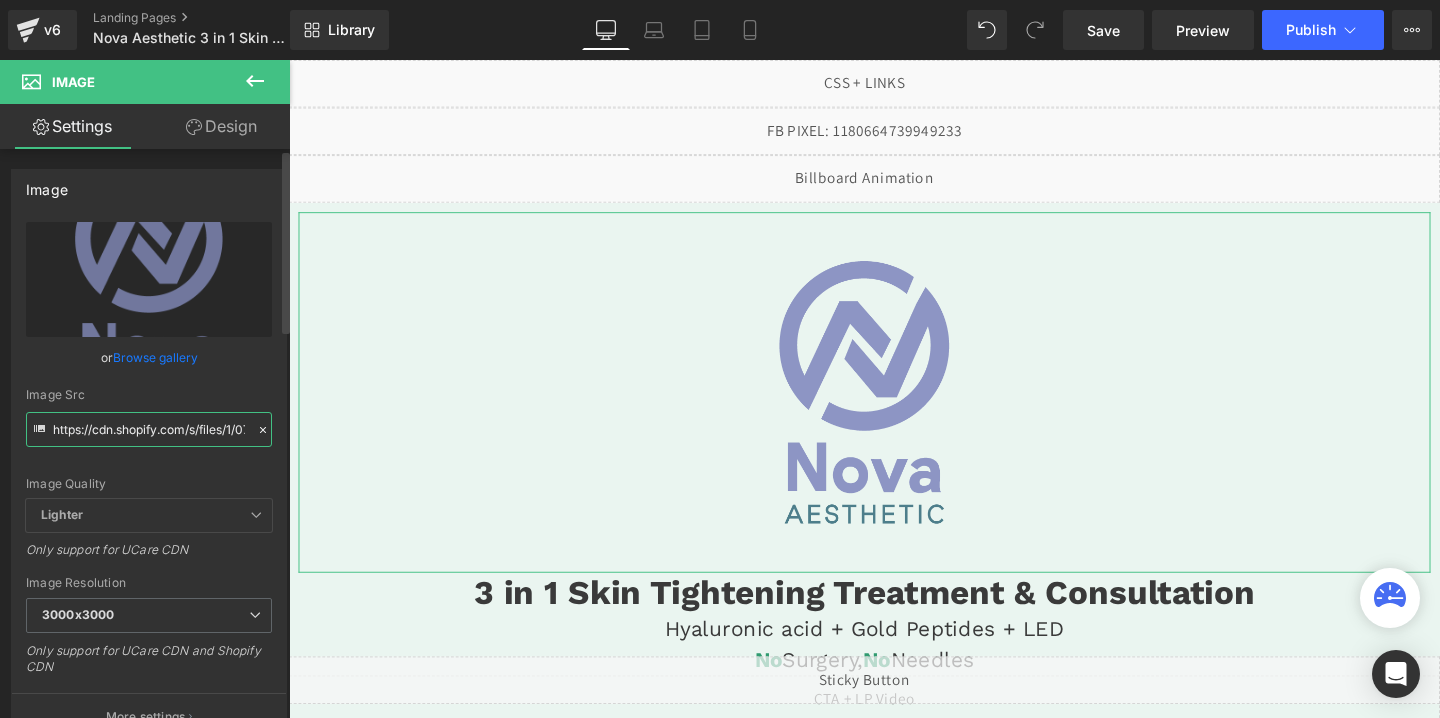 click on "https://cdn.shopify.com/s/files/1/0738/7430/9416/files/Nova_Aesthetic_3000x3000.png?v=1748019085" at bounding box center [149, 429] 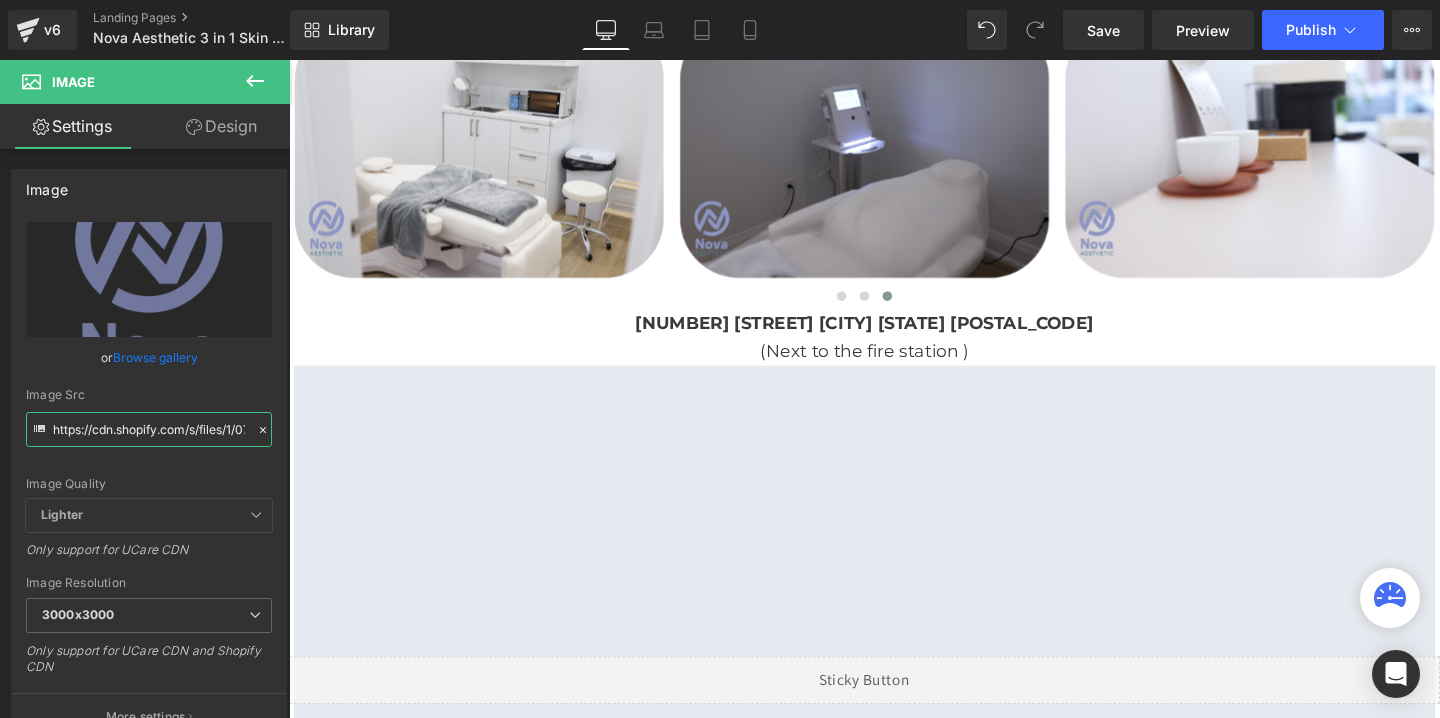 scroll, scrollTop: 4012, scrollLeft: 0, axis: vertical 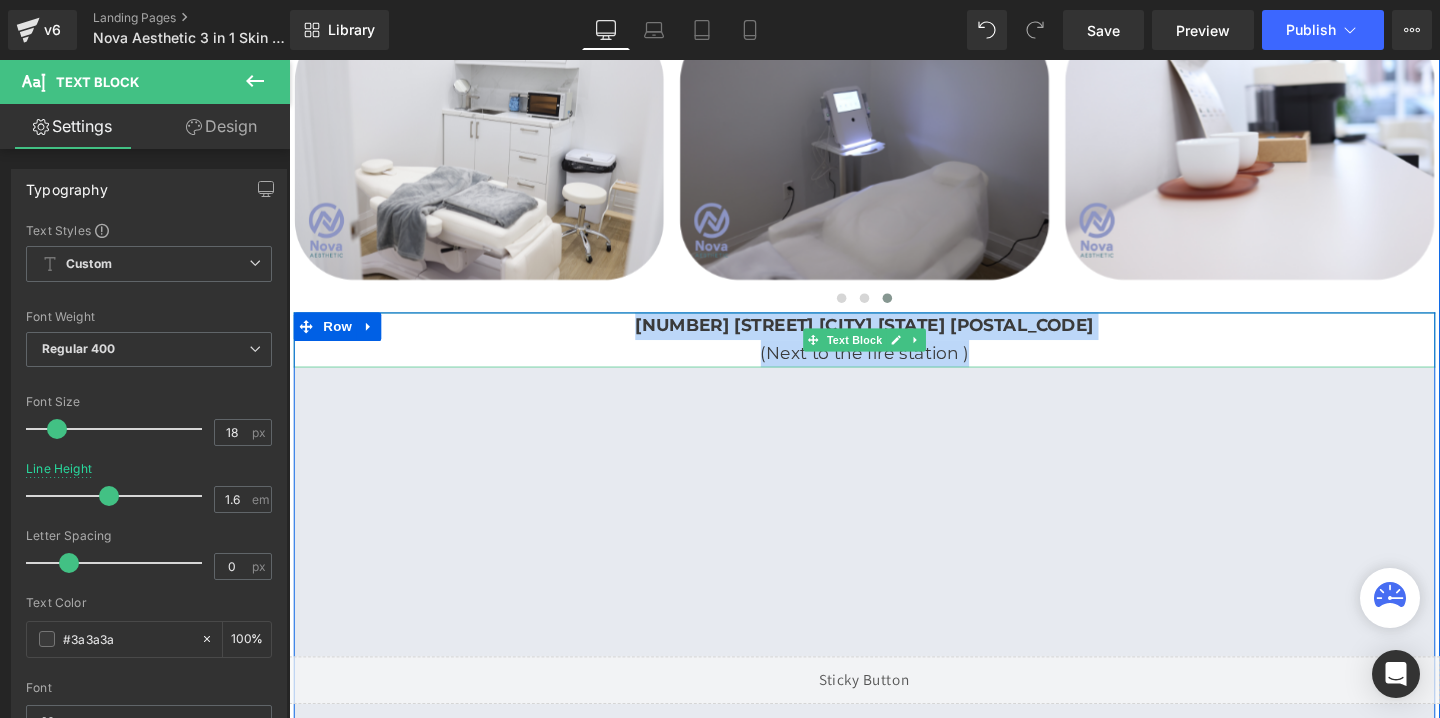 drag, startPoint x: 723, startPoint y: 336, endPoint x: 1029, endPoint y: 361, distance: 307.01953 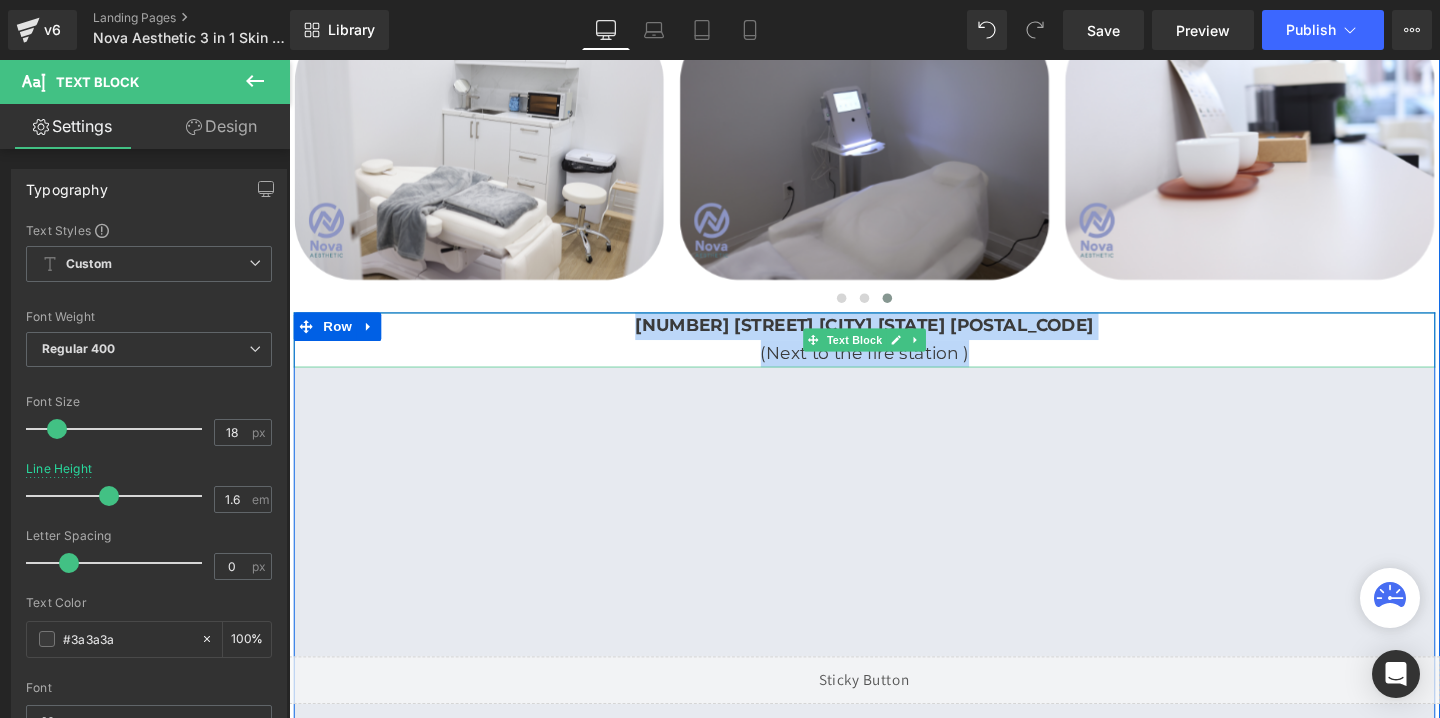 click on "[NUMBER] [STREET] [CITY] [STATE] [POSTAL_CODE] (Next to the fire station )" at bounding box center (894, 354) 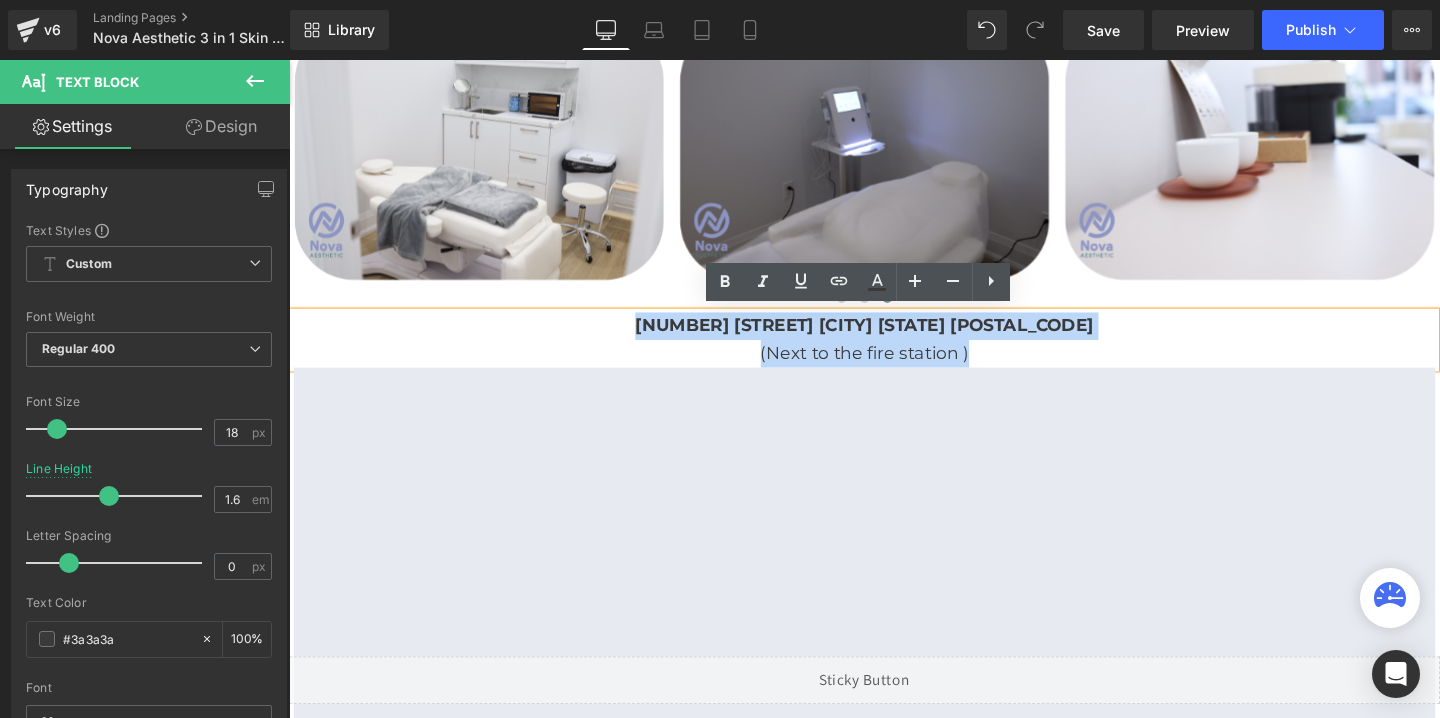 copy on "[NUMBER] [STREET] [CITY] [STATE] [POSTAL_CODE] (Next to the fire station )" 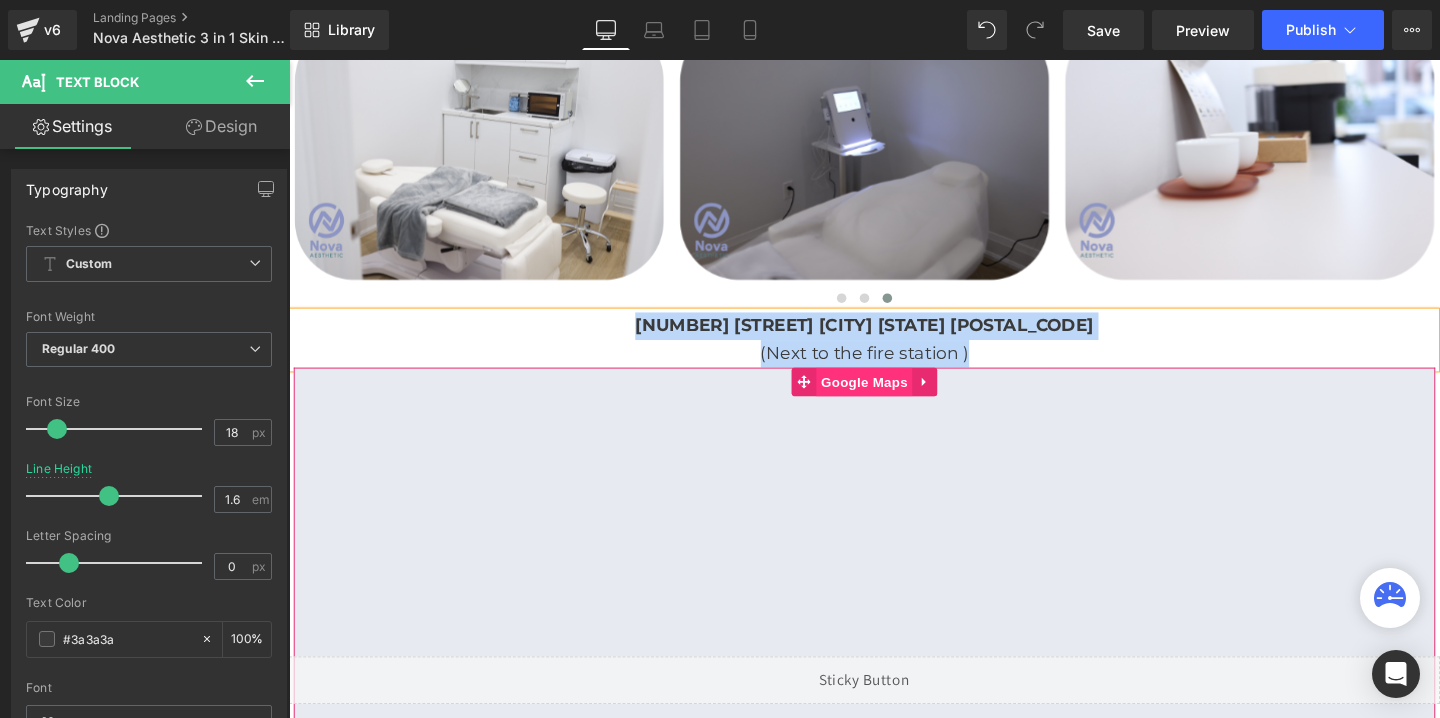 click on "Google Maps" at bounding box center [893, 398] 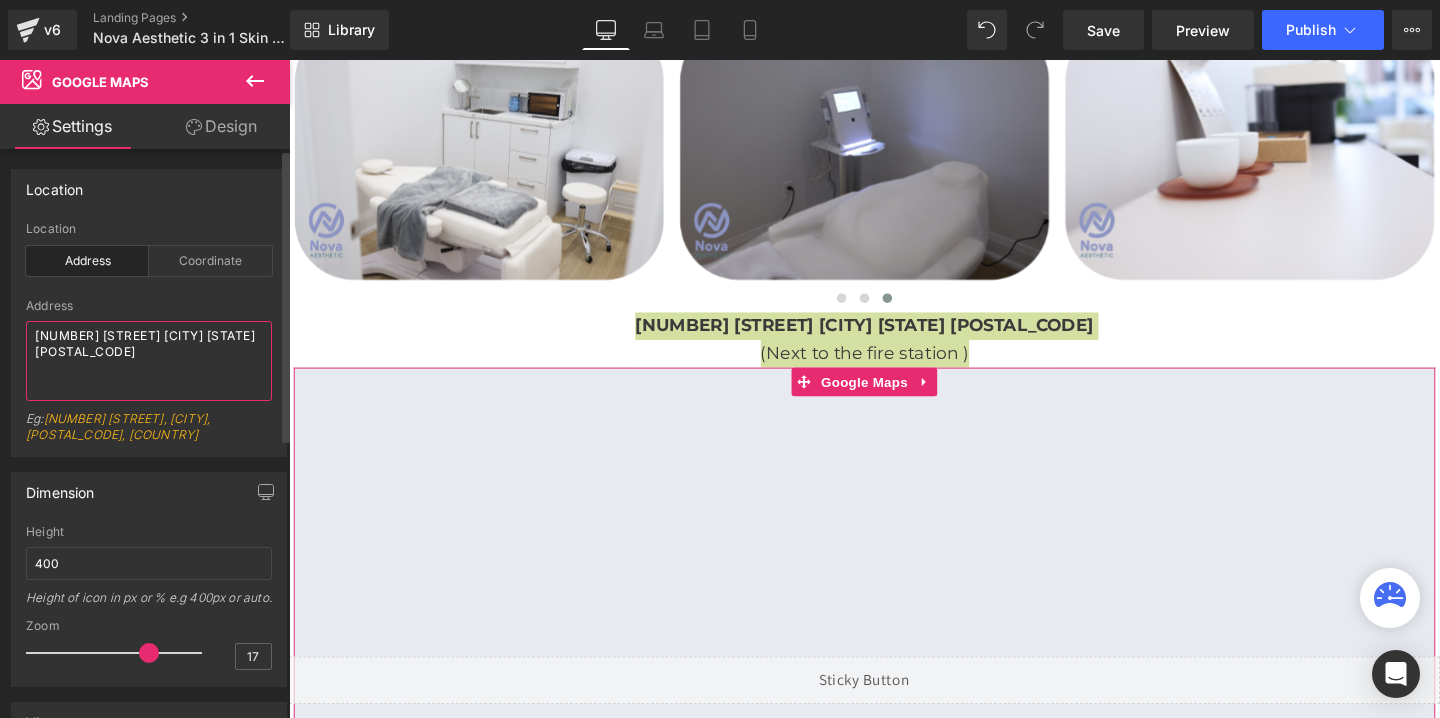 click on "[NUMBER] [STREET] [CITY] [STATE] [POSTAL_CODE]" at bounding box center (149, 361) 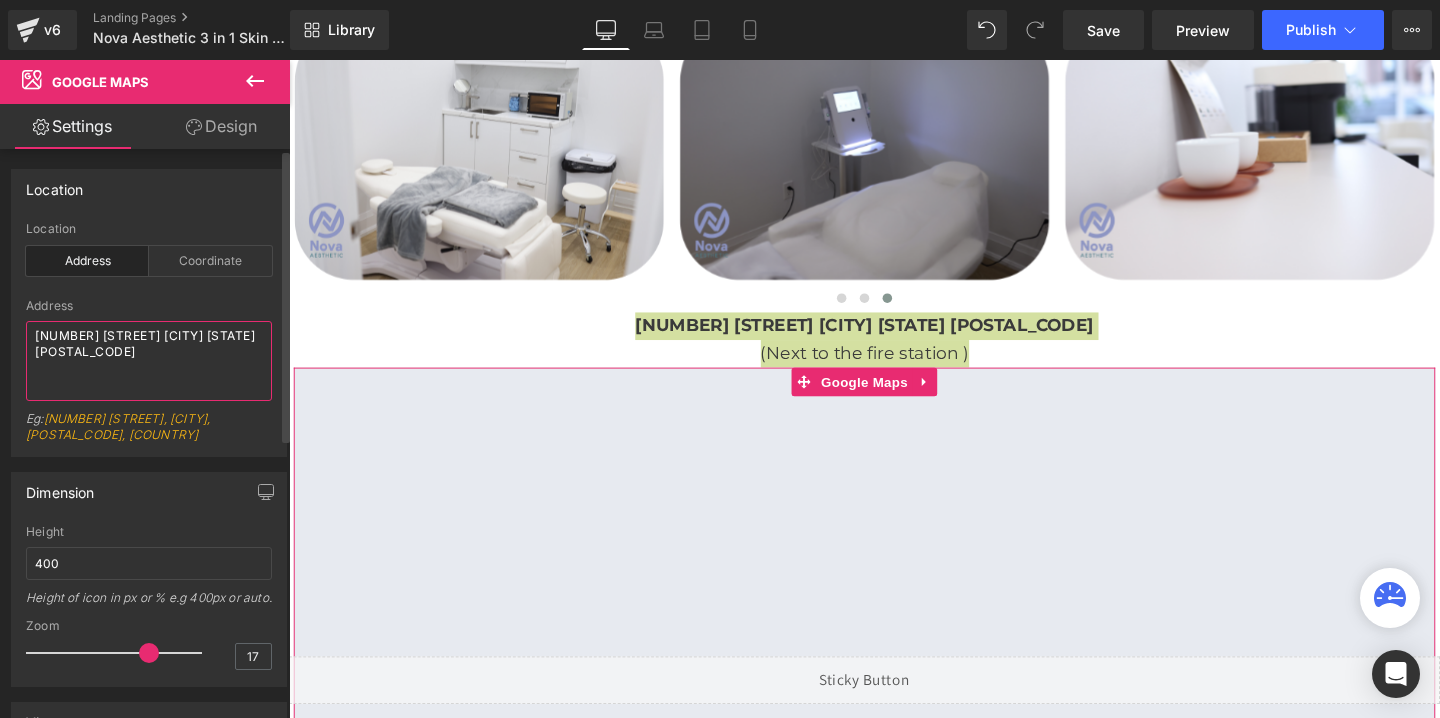 click on "[NUMBER] [STREET] [CITY] [STATE] [POSTAL_CODE]" at bounding box center (149, 361) 